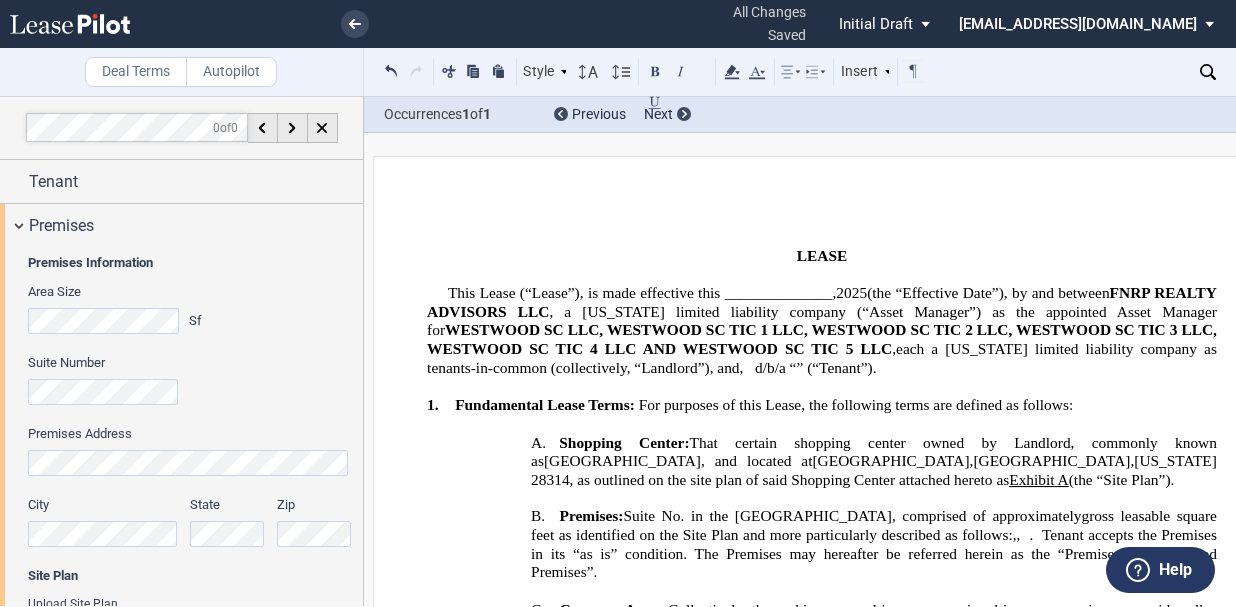 scroll, scrollTop: 0, scrollLeft: 0, axis: both 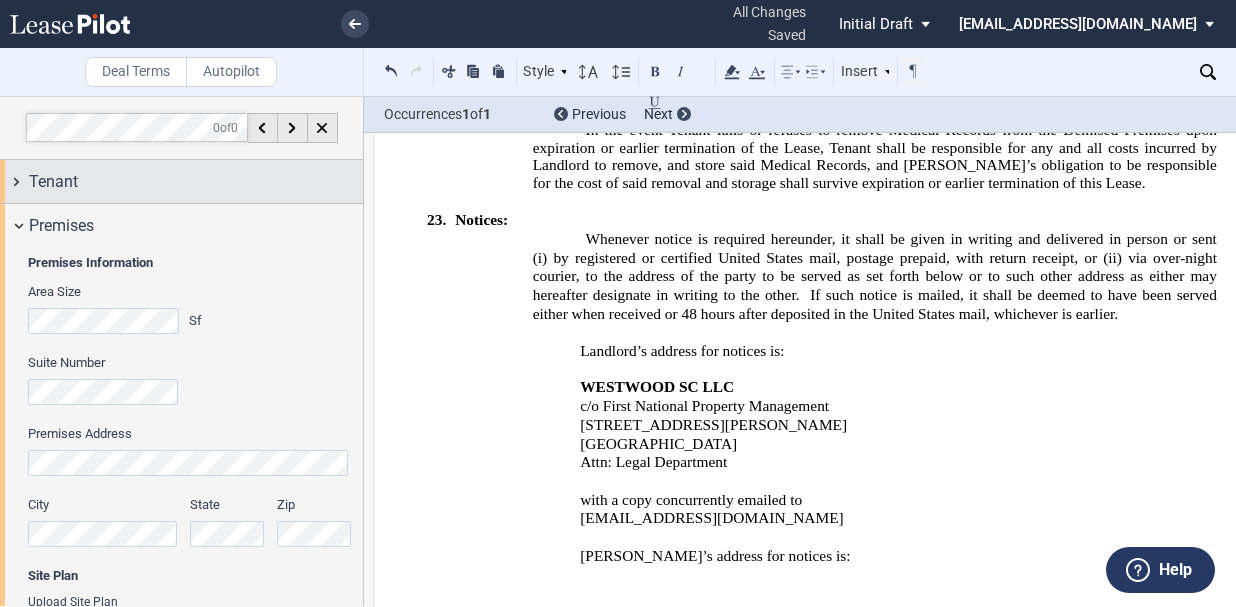 click on "Tenant" at bounding box center [196, 182] 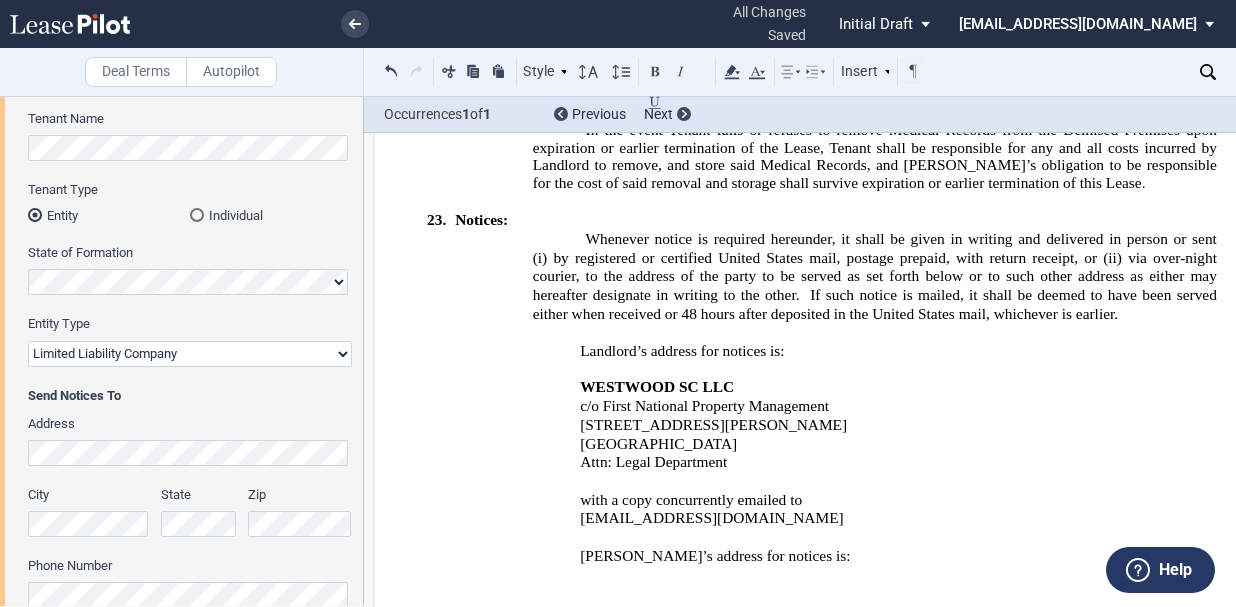 scroll, scrollTop: 500, scrollLeft: 0, axis: vertical 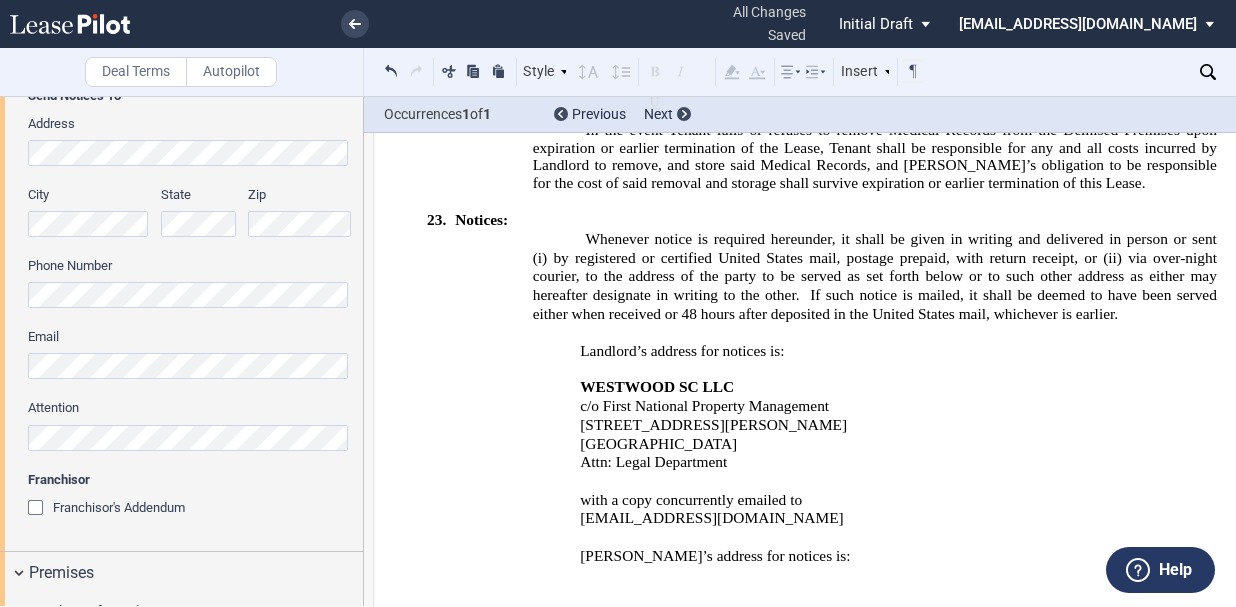 click on ".bocls-1{fill:#26354a;fill-rule:evenodd}
Loading...
×
all changes saved
Pending...
Pending...
Initial Draft
Initial Draft
In Negotiation
Final Draft
gbradford@greenpeakvp.com
Change Password
2-Factor Authentication
Form Management
Building Management
User Management
Sign Out
Deal Terms
Autopilot
Style
1. Section
A. Subsection 1
A. Subsection 2
1. Subsection 3
(i) Subsection 4
(a) Subsection 5
(a) Subsection 6
Normal
Normal
8pt
9pt
10pt
10.5pt
11pt
12pt
14pt" at bounding box center (618, 303) 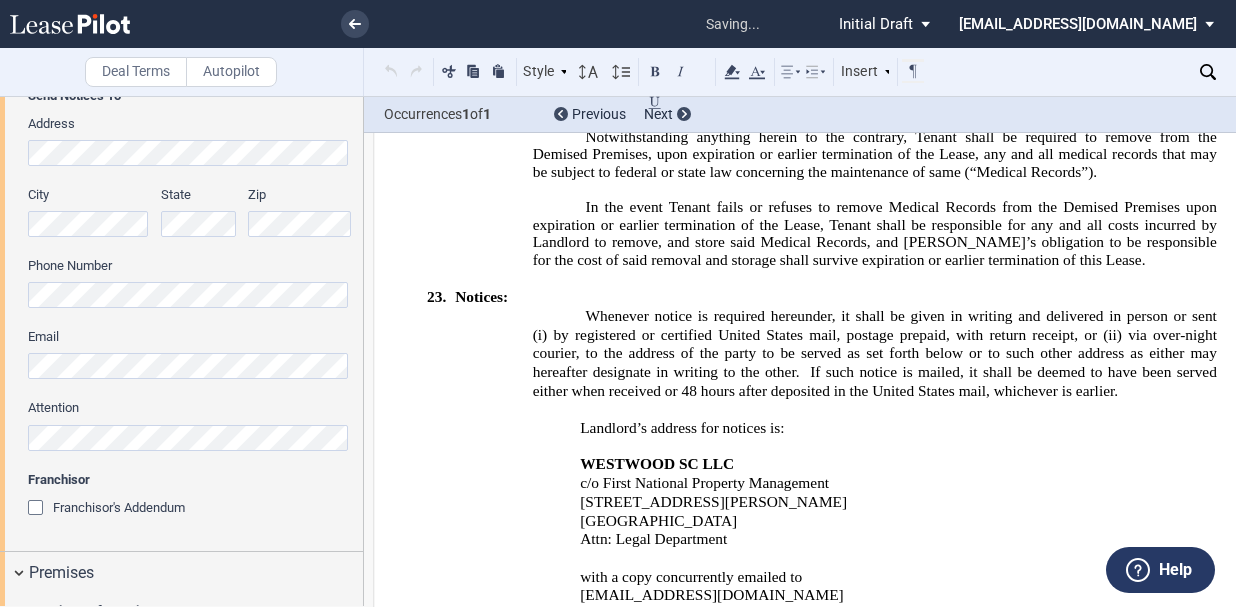 scroll, scrollTop: 14131, scrollLeft: 0, axis: vertical 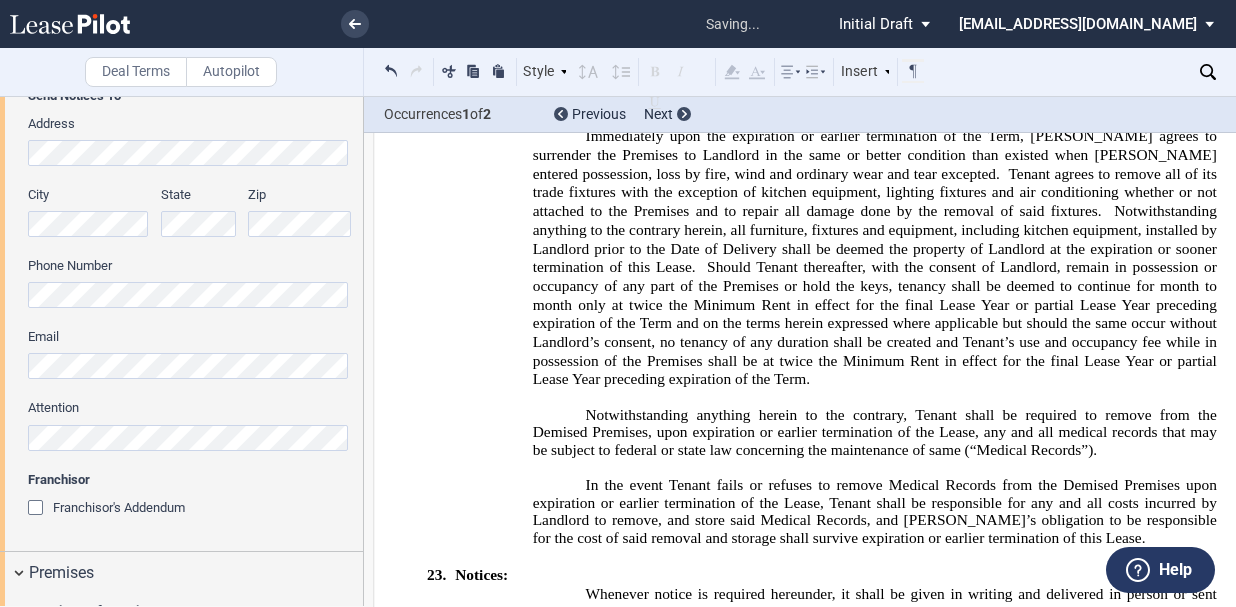 click on "Tenant Information
Tenant Trade Name
Tenant Name
Tenant Type
Entity
Individual
State of Formation
Entity Type
Corporation
Limited Liability Company
General Partnership
Limited Partnership
Other" at bounding box center [181, 127] 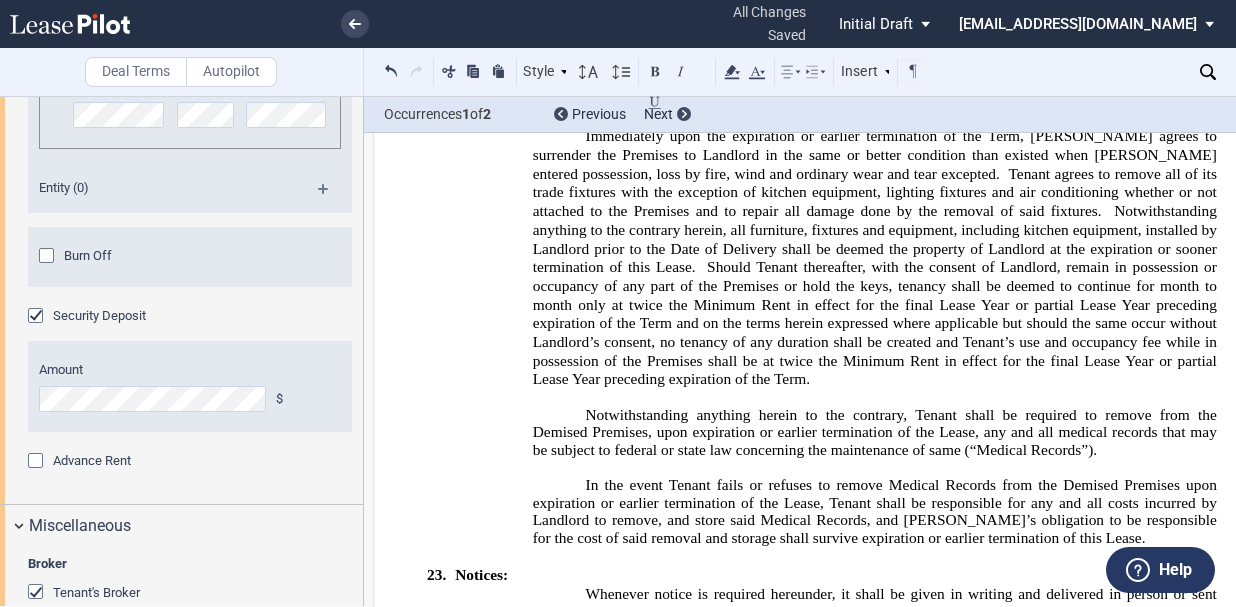 scroll, scrollTop: 4171, scrollLeft: 0, axis: vertical 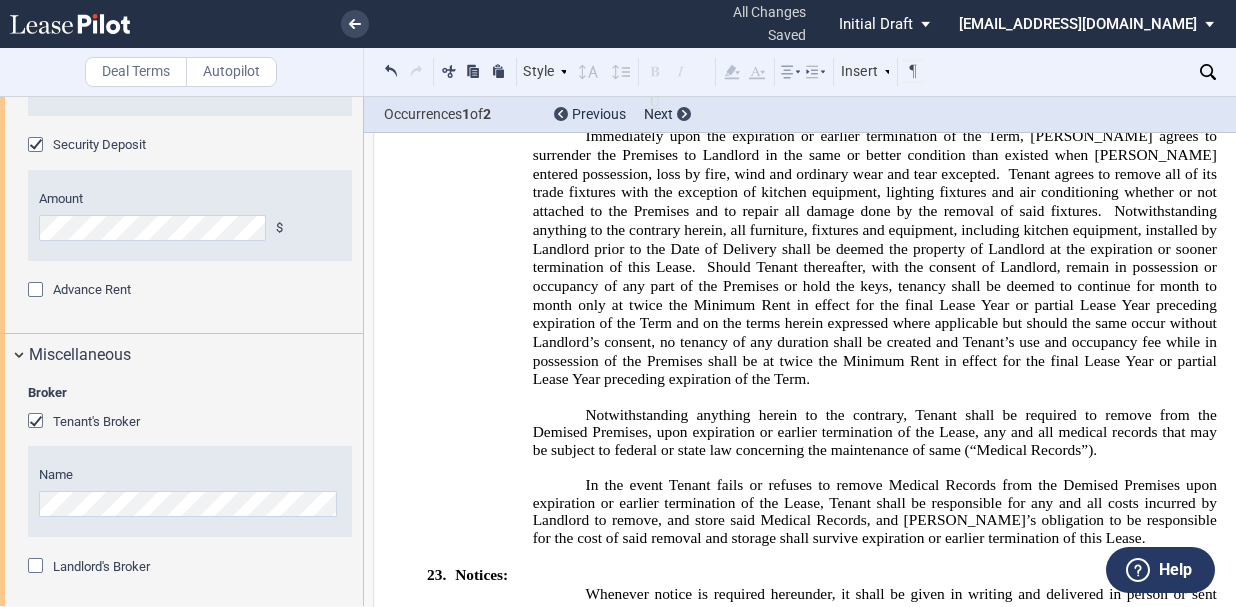 click on "Name" at bounding box center (190, 491) 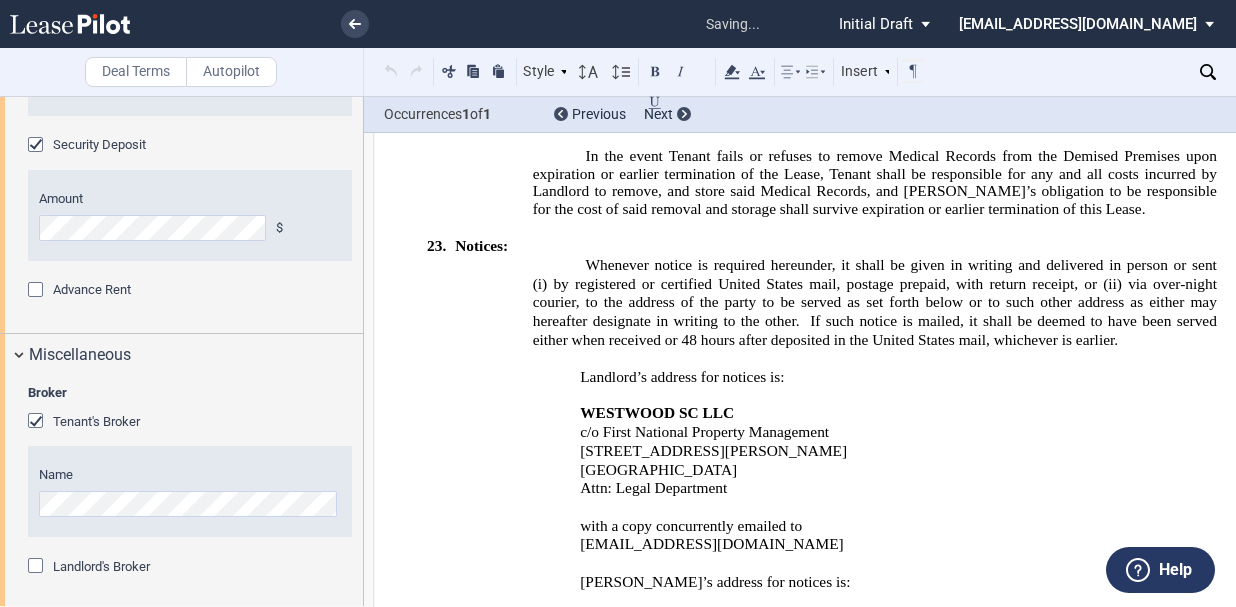 scroll, scrollTop: 14486, scrollLeft: 0, axis: vertical 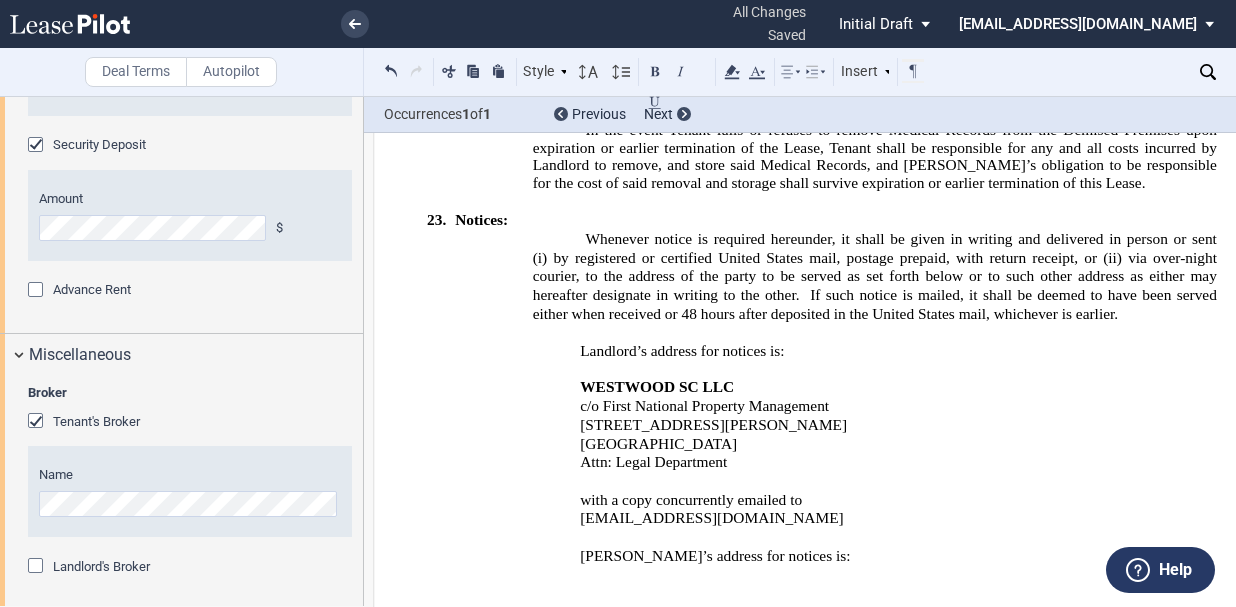 click at bounding box center (38, 568) 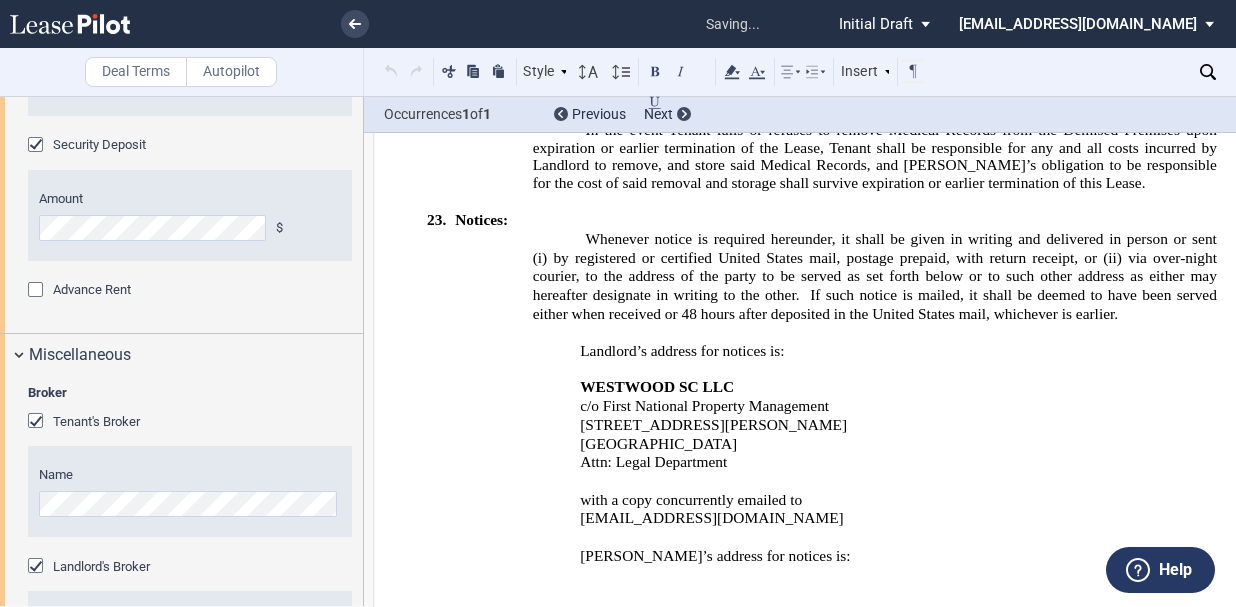scroll, scrollTop: 4276, scrollLeft: 0, axis: vertical 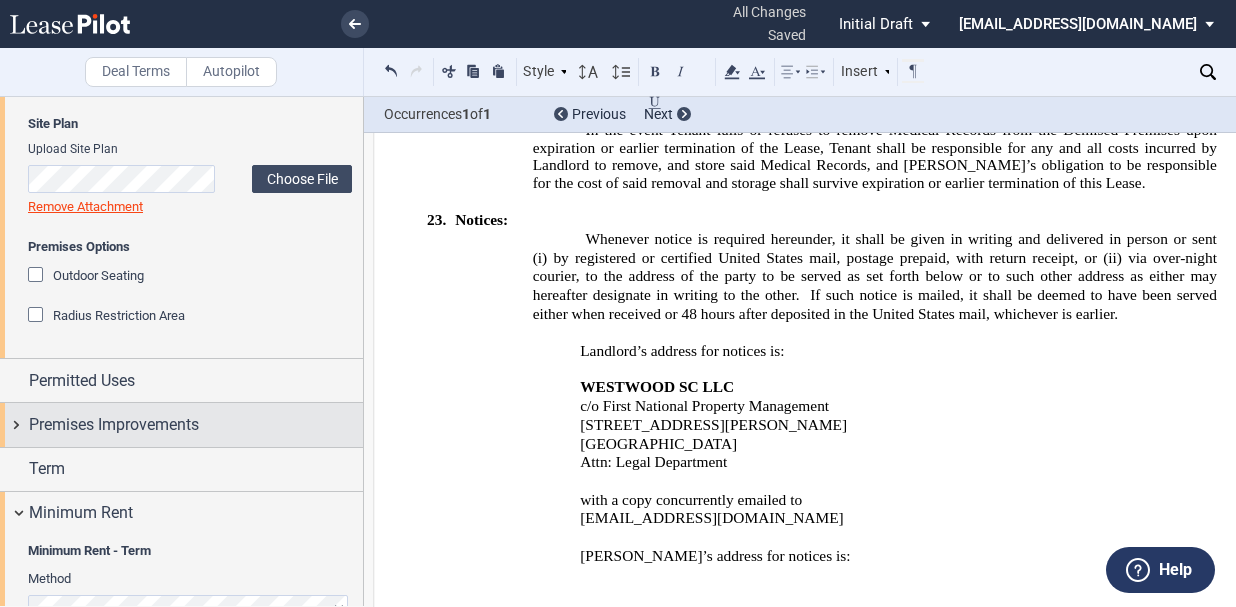 click on "Premises Improvements" at bounding box center (114, 425) 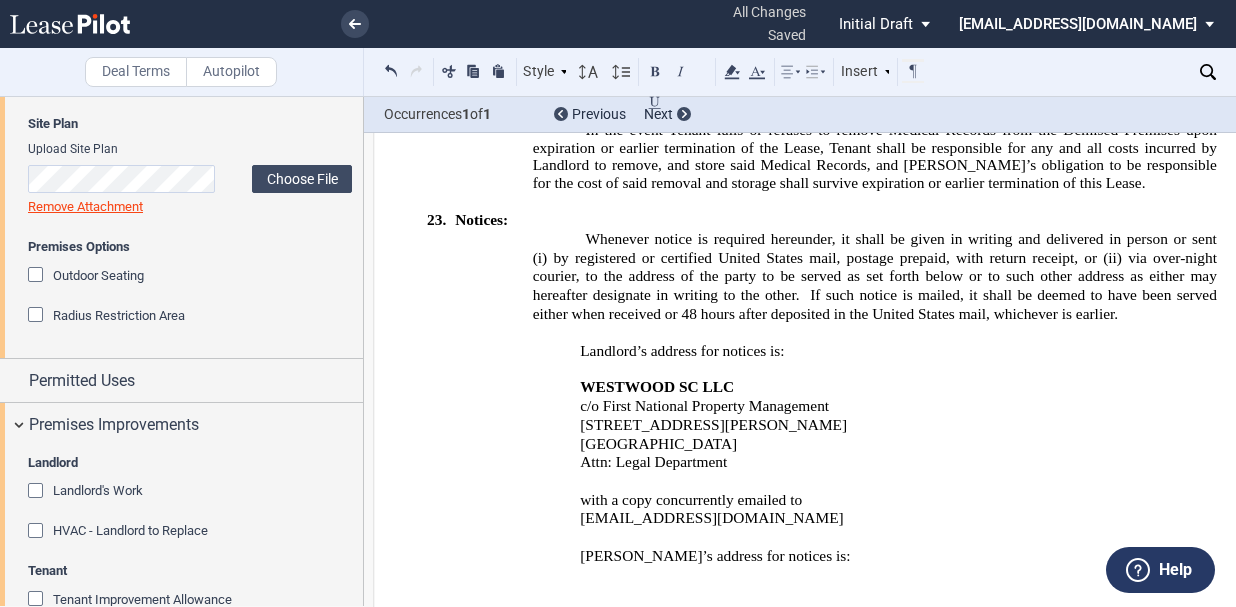 scroll, scrollTop: 1500, scrollLeft: 0, axis: vertical 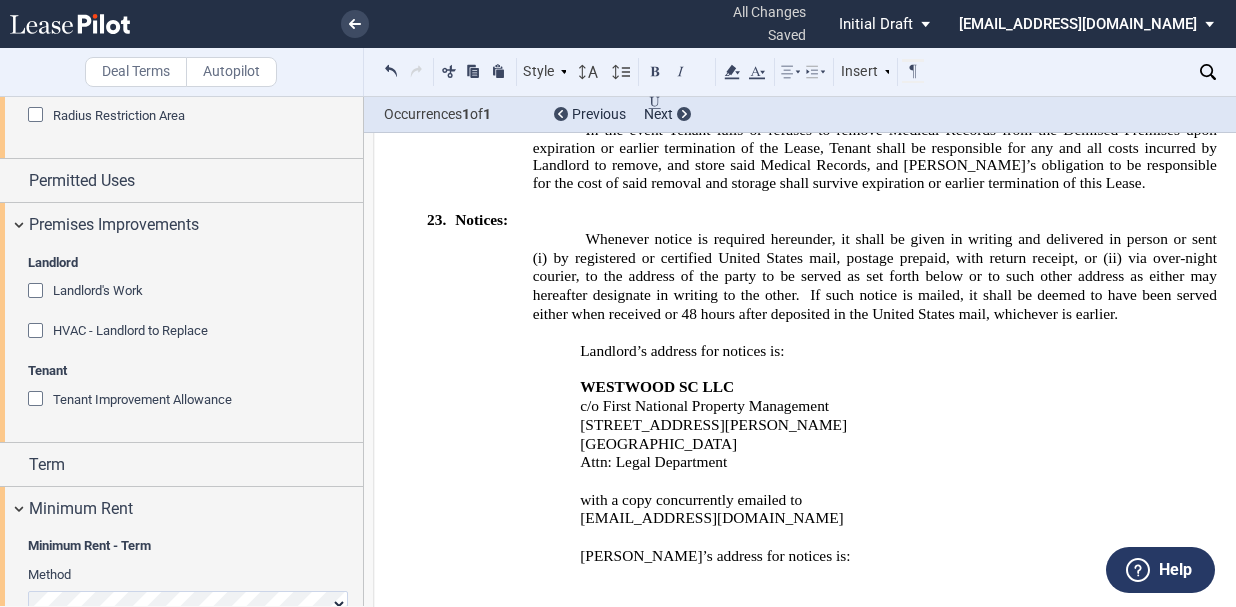 click at bounding box center (38, 401) 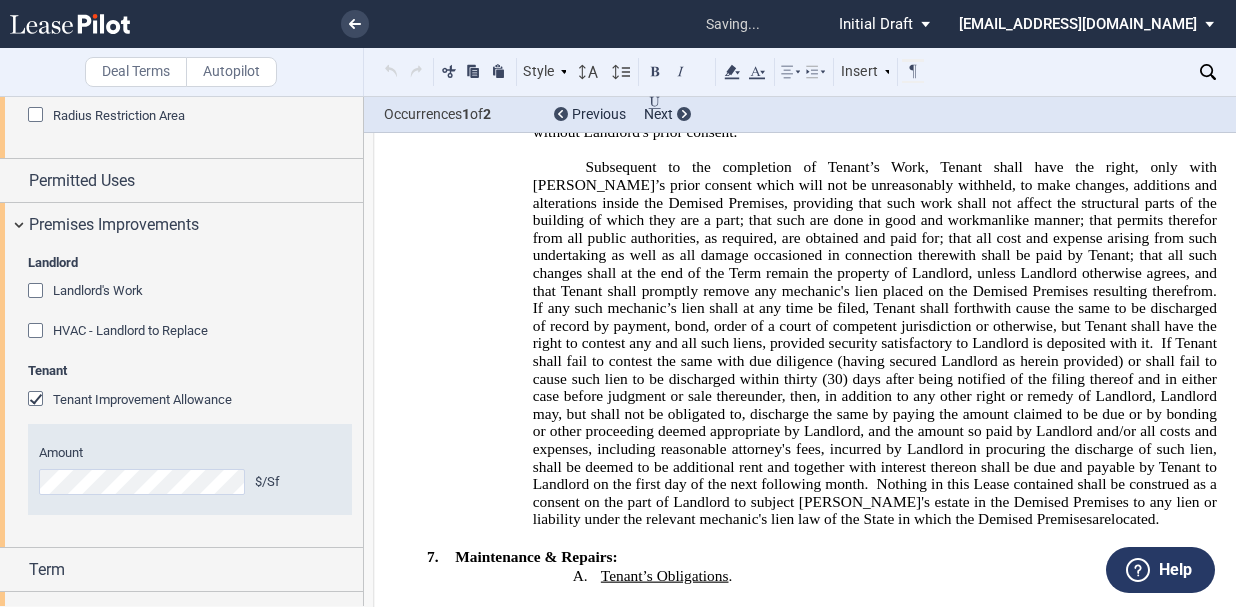 scroll, scrollTop: 2050, scrollLeft: 0, axis: vertical 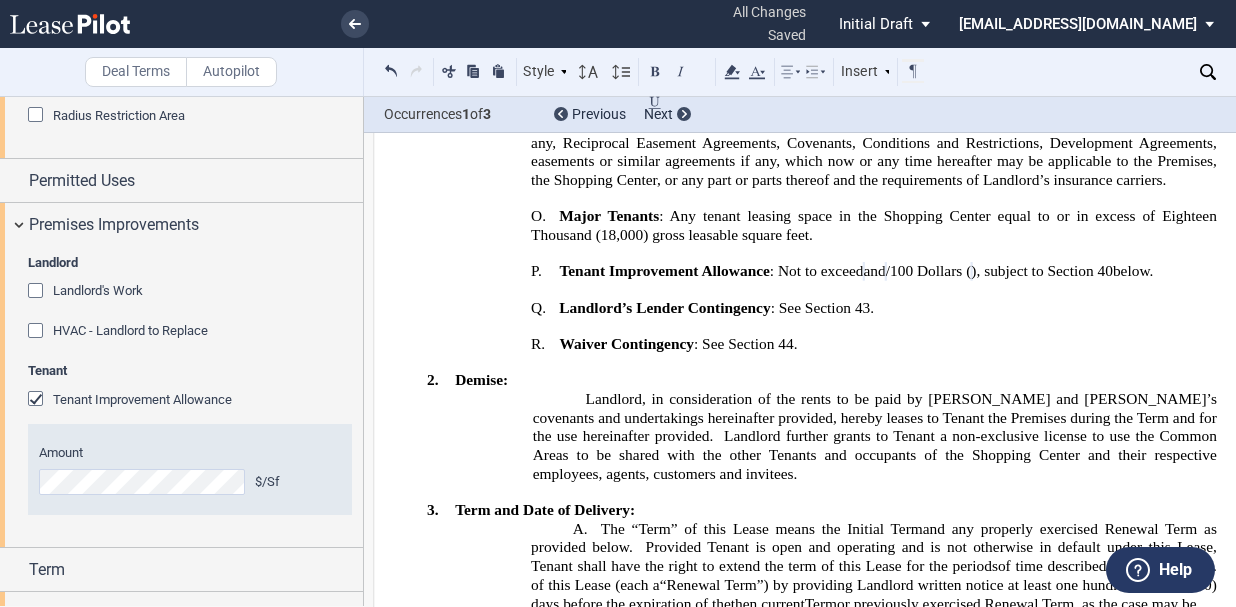 click on "﻿" at bounding box center (822, 362) 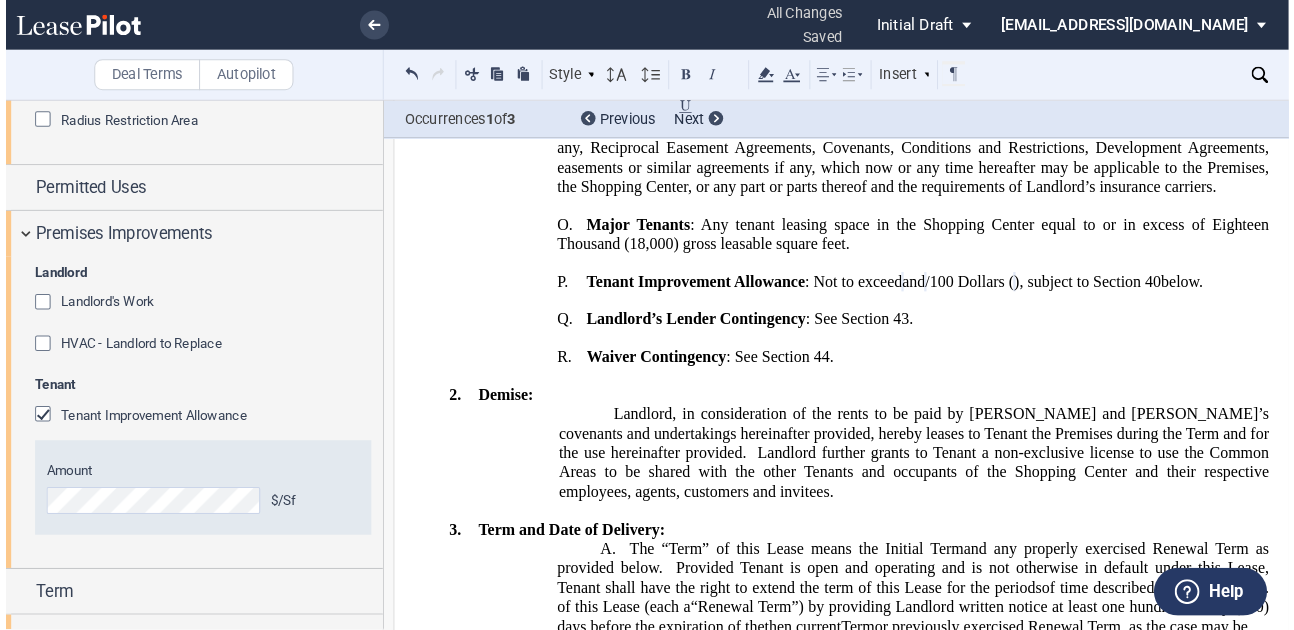 scroll, scrollTop: 1750, scrollLeft: 0, axis: vertical 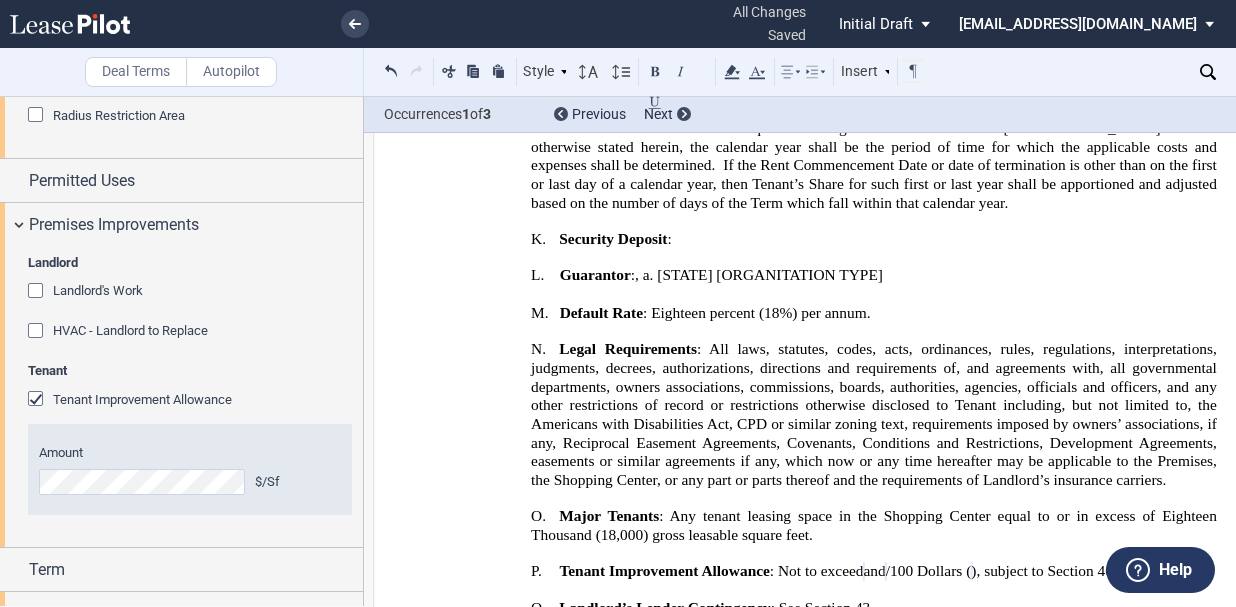 click on "Legal Requirements : All laws, statutes, codes, acts, ordinances, rules, regulations, interpretations, judgments, decrees, authorizations, directions and requirements of, and agreements with, all governmental departments, owners associations, commissions, boards, authorities, agencies, officials and officers, and any other restrictions of record or restrictions otherwise disclosed to Tenant including, but not limited to, the Americans with Disabilities Act, CPD or similar zoning text, requirements imposed by owners’ associations, if any, Reciprocal Easement Agreements, Covenants, Conditions and Restrictions, Development Agreements, easements or similar agreements if any, which now or any time hereafter may be applicable to the Premises, the Shopping Center, or any part or parts thereof and the requirements of Landlord’s insurance carriers." 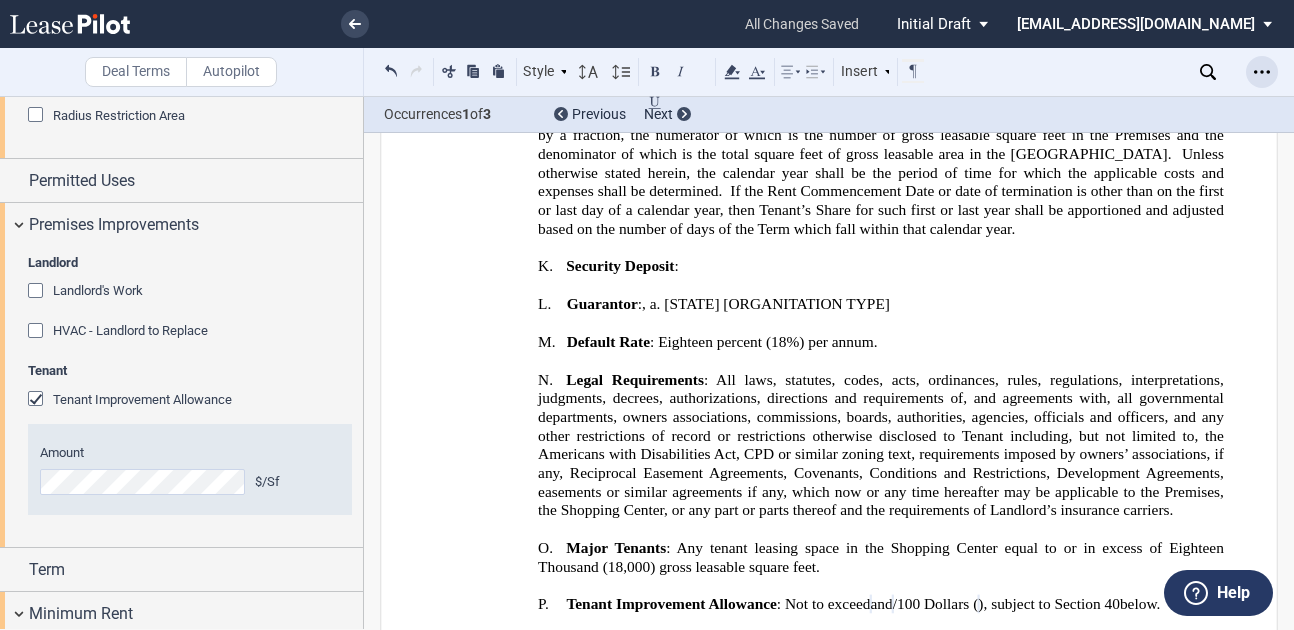 click 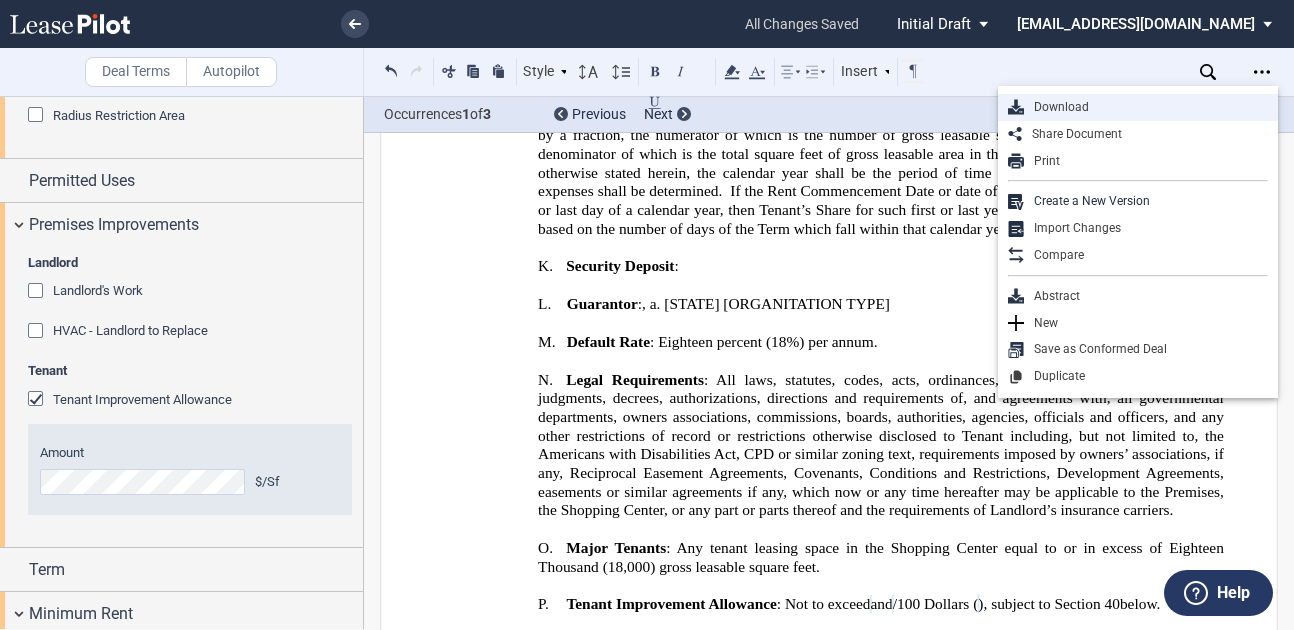 click on "Download" at bounding box center [1146, 107] 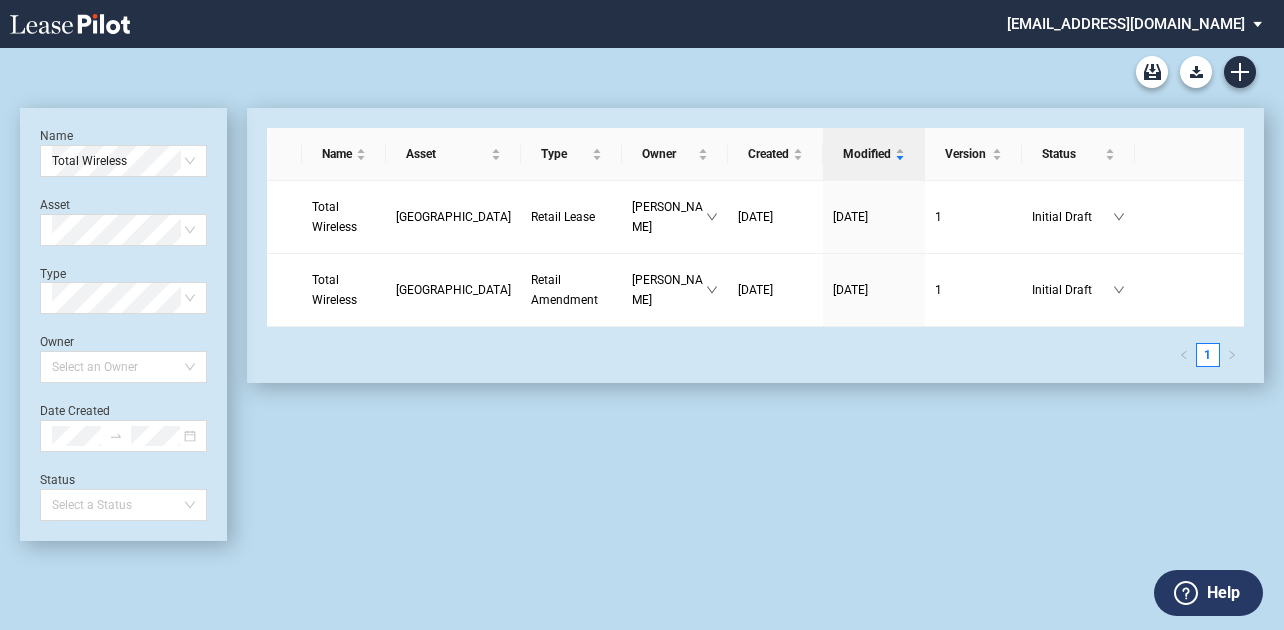 scroll, scrollTop: 0, scrollLeft: 0, axis: both 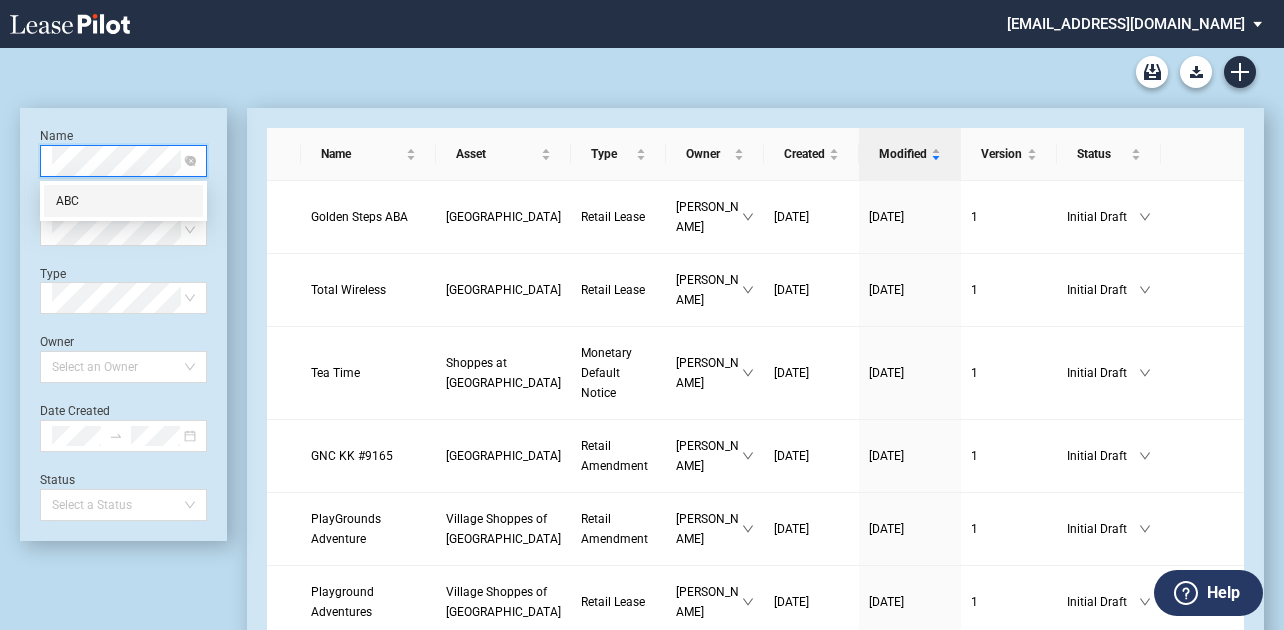 click on "ABC" at bounding box center (123, 201) 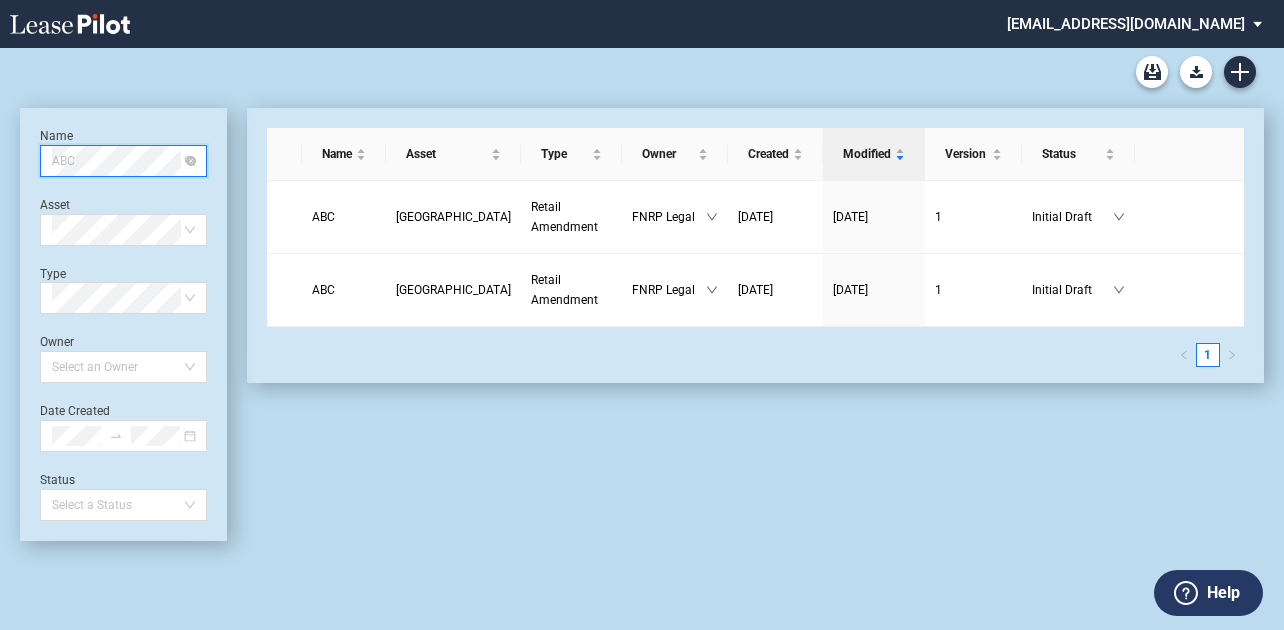 click on "ABC" at bounding box center [123, 161] 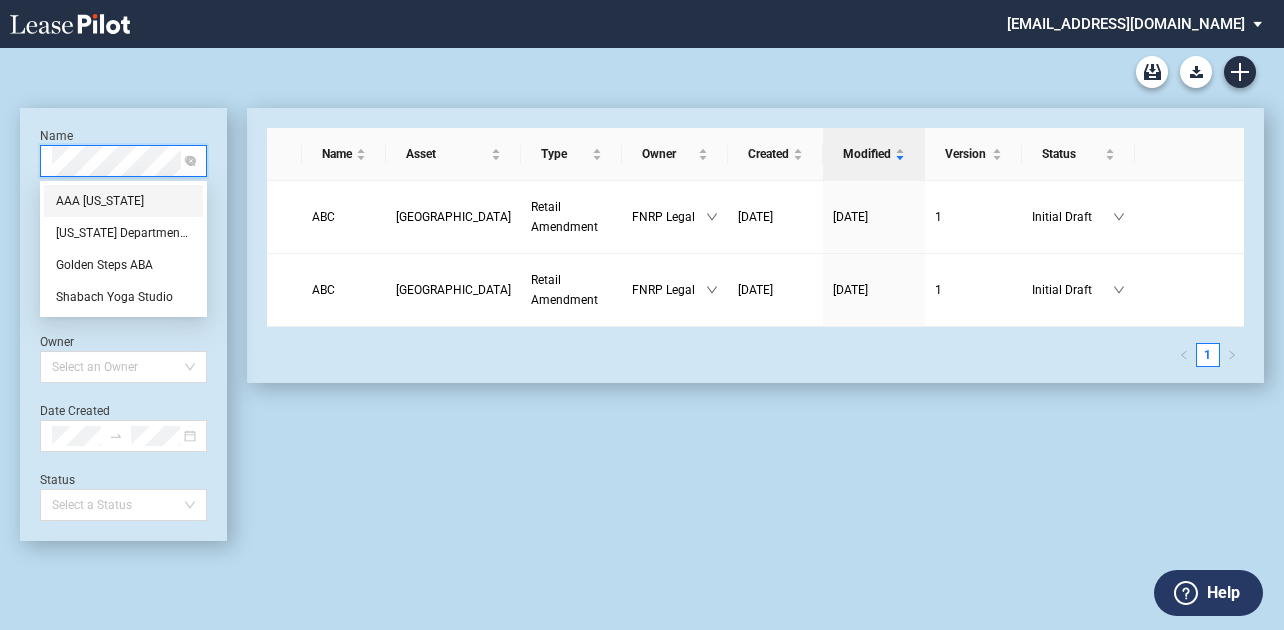 scroll, scrollTop: 0, scrollLeft: 0, axis: both 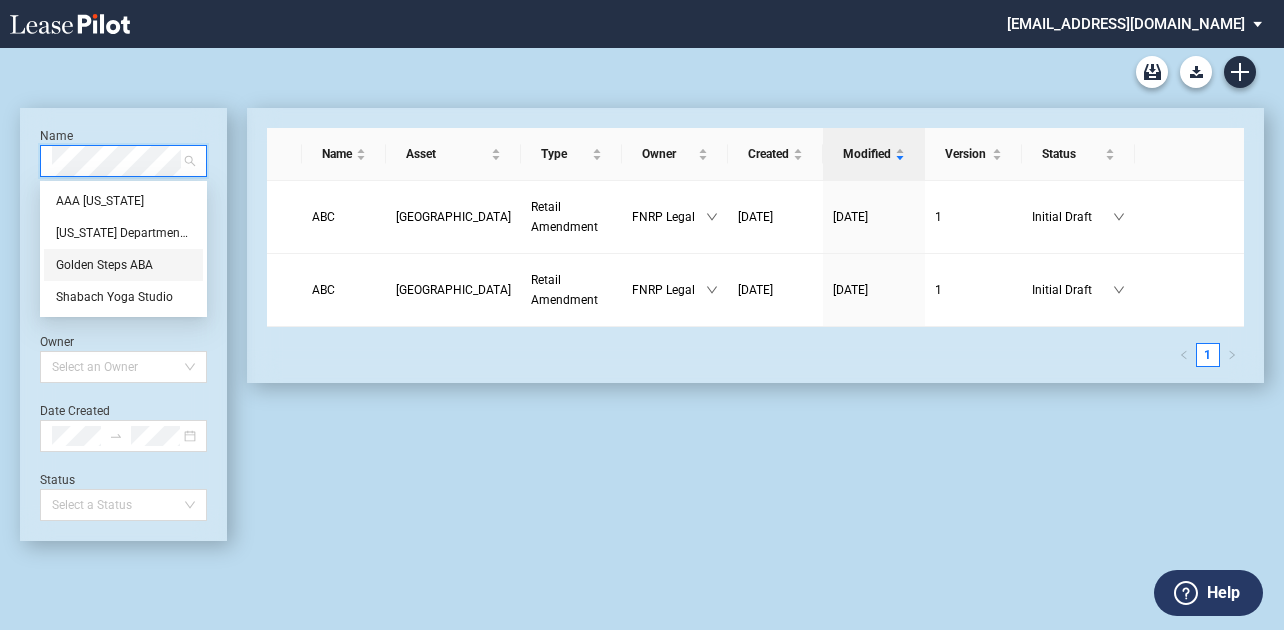 click on "Golden Steps ABA" at bounding box center [123, 265] 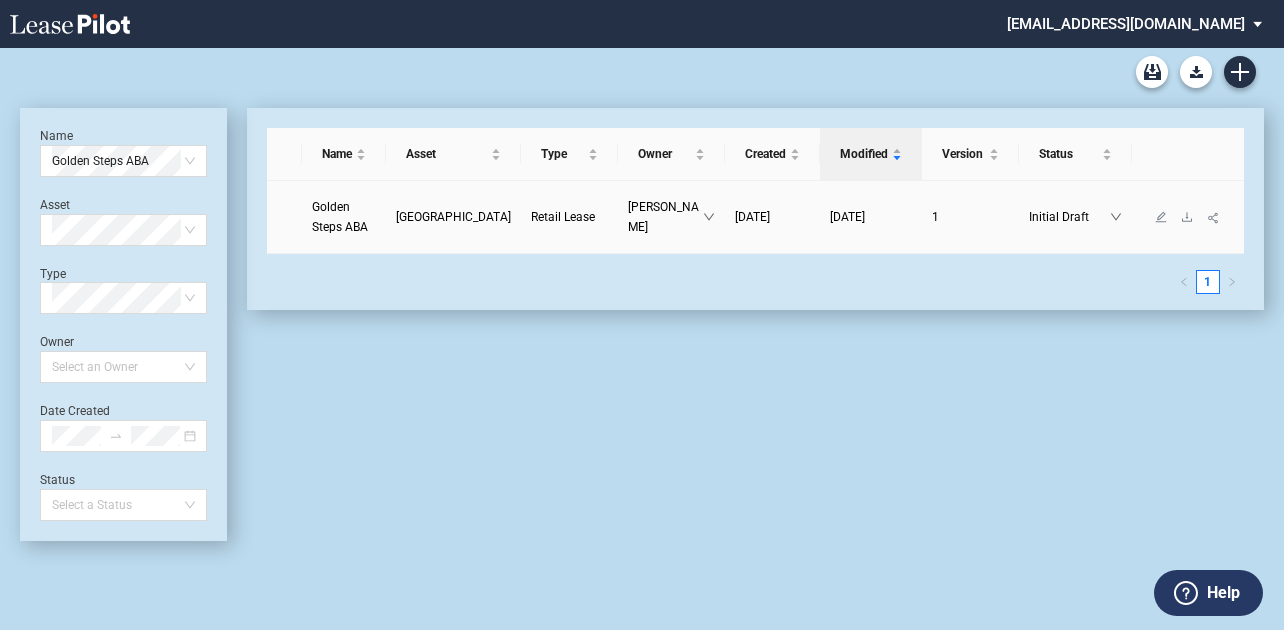 click on "Retail Lease" at bounding box center (563, 217) 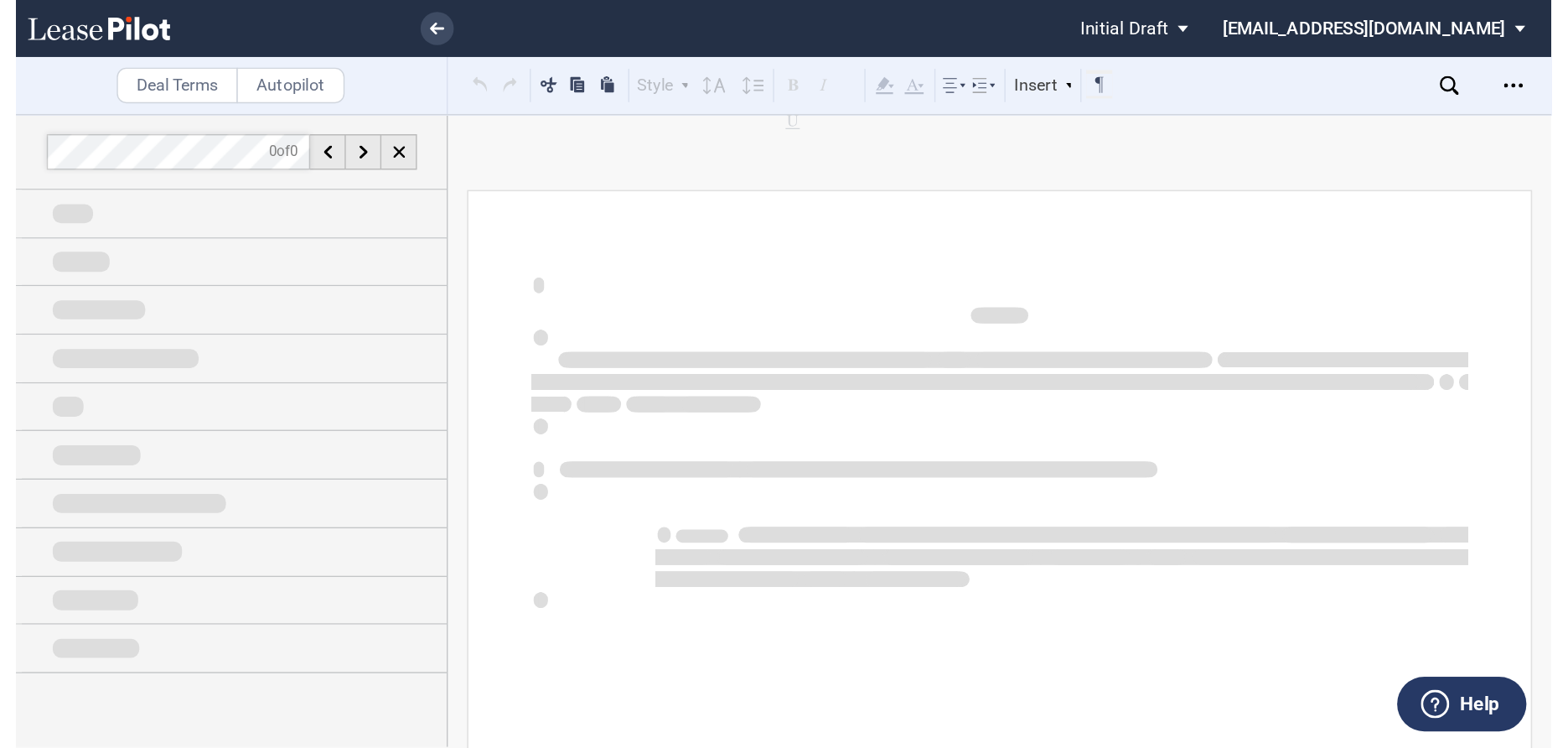 scroll, scrollTop: 0, scrollLeft: 0, axis: both 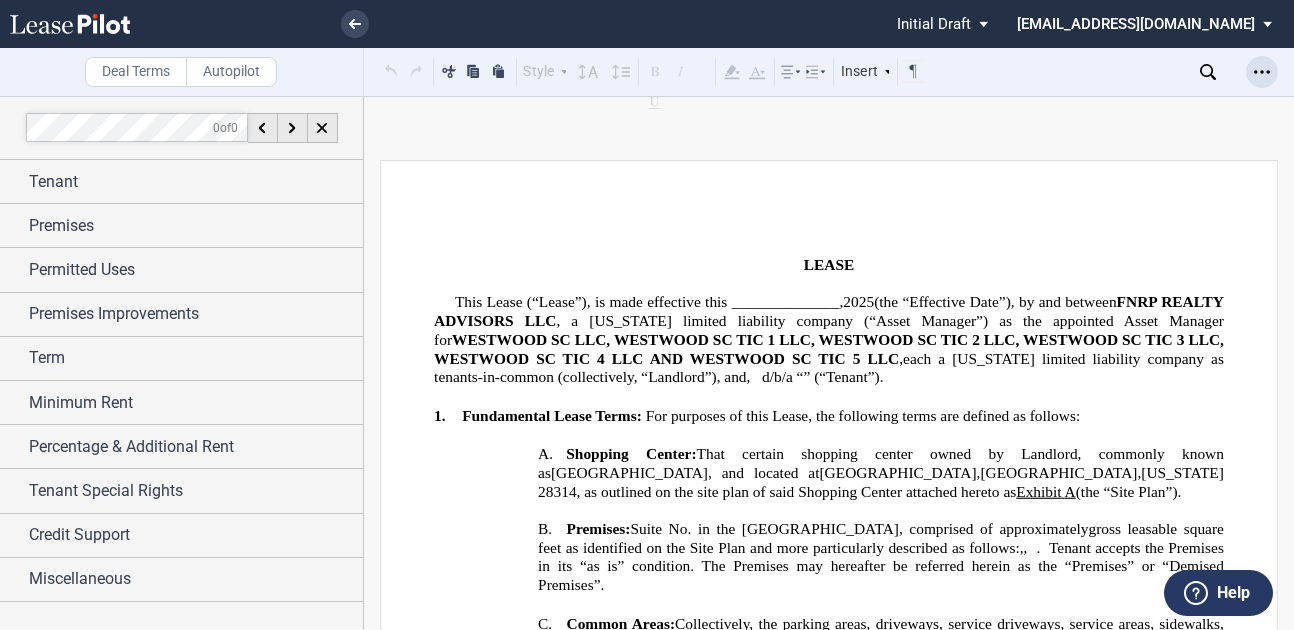 click at bounding box center (1262, 72) 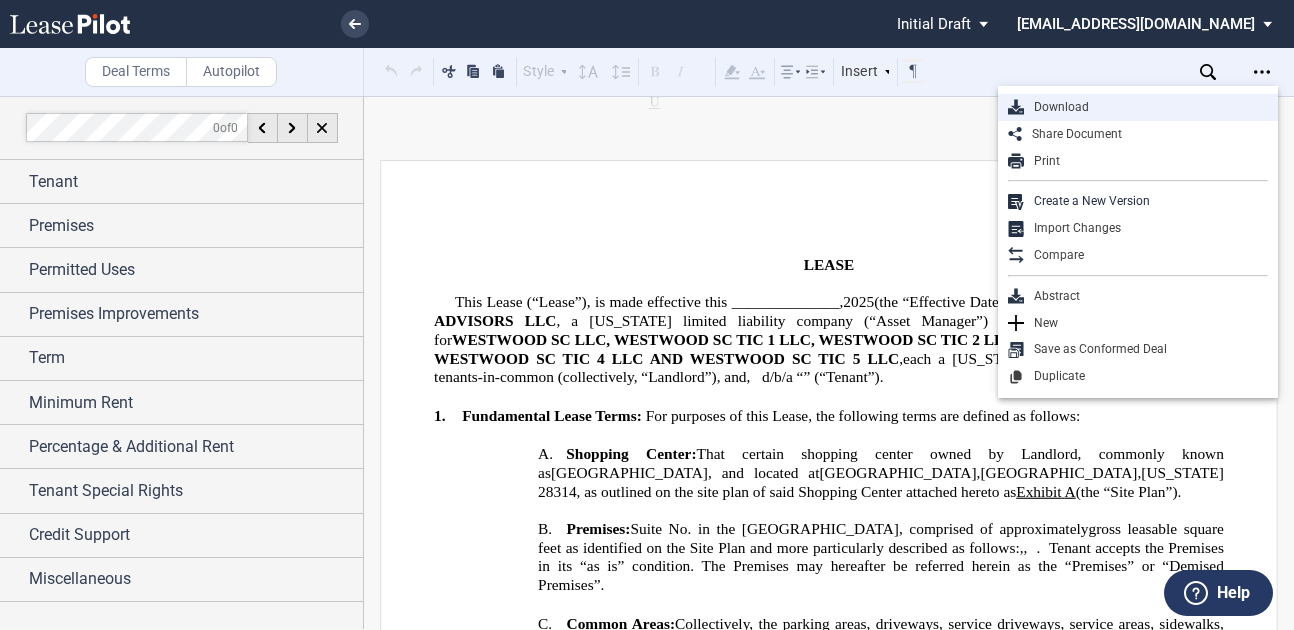 click on "Download" at bounding box center (1146, 107) 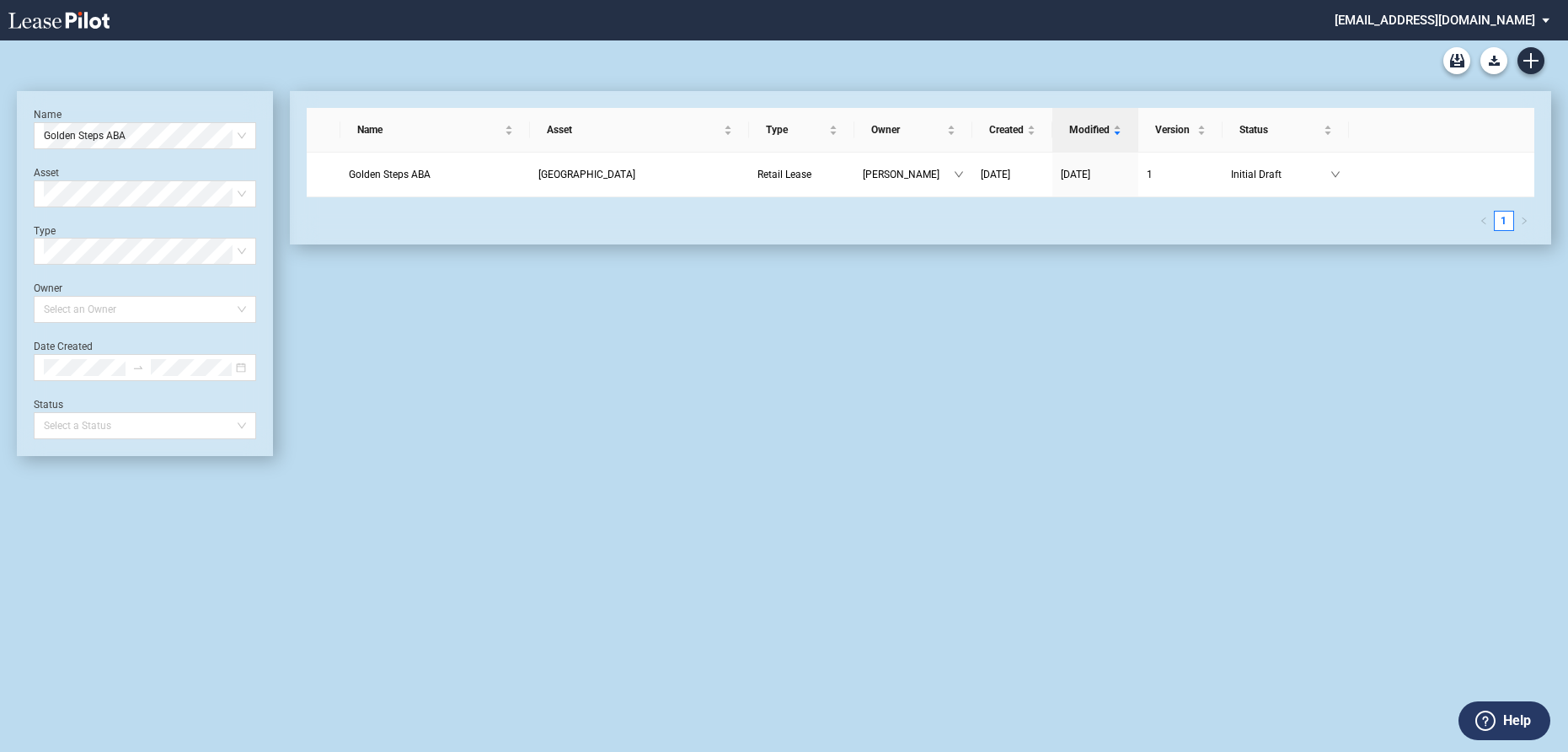 scroll, scrollTop: 0, scrollLeft: 0, axis: both 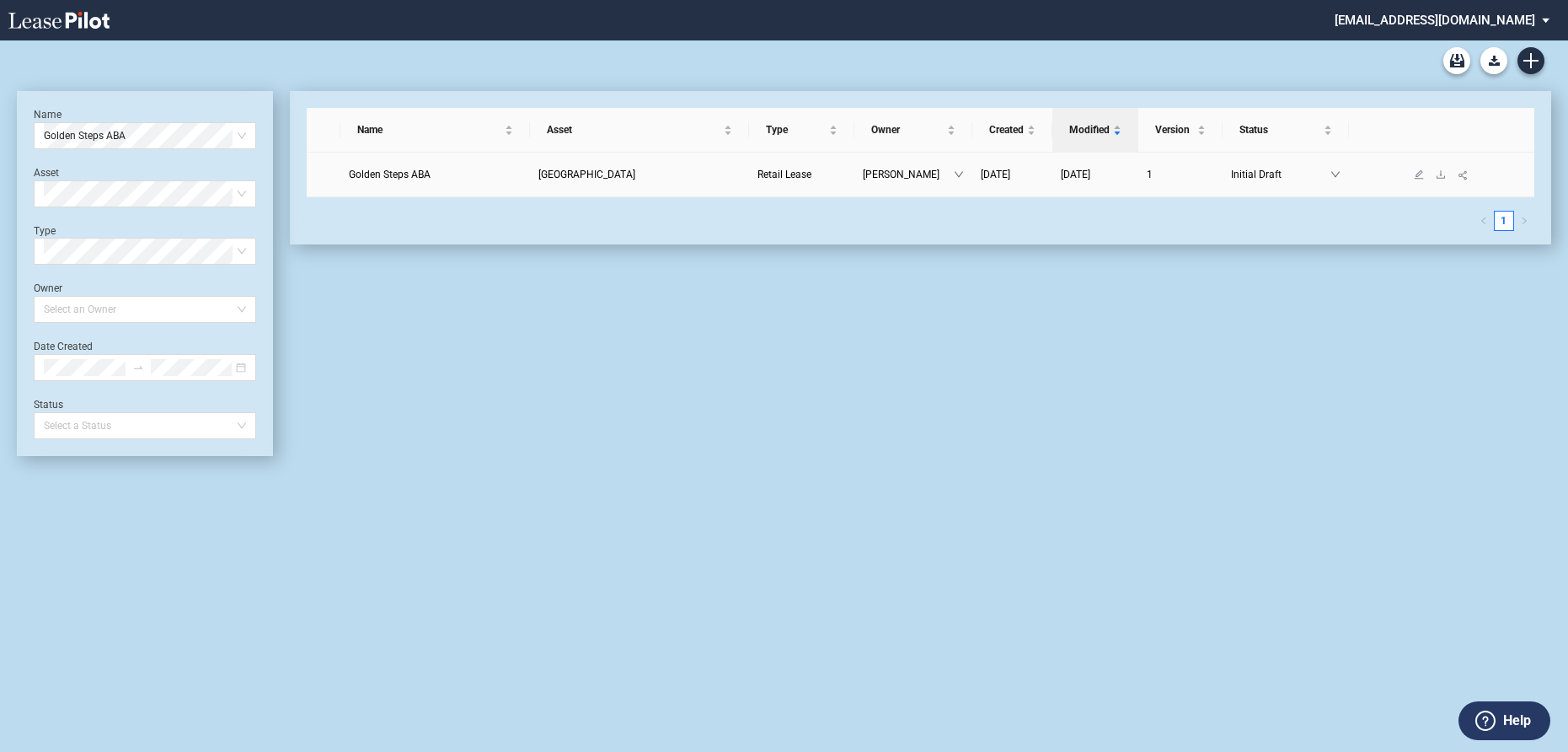 click on "[GEOGRAPHIC_DATA]" at bounding box center (586, 175) 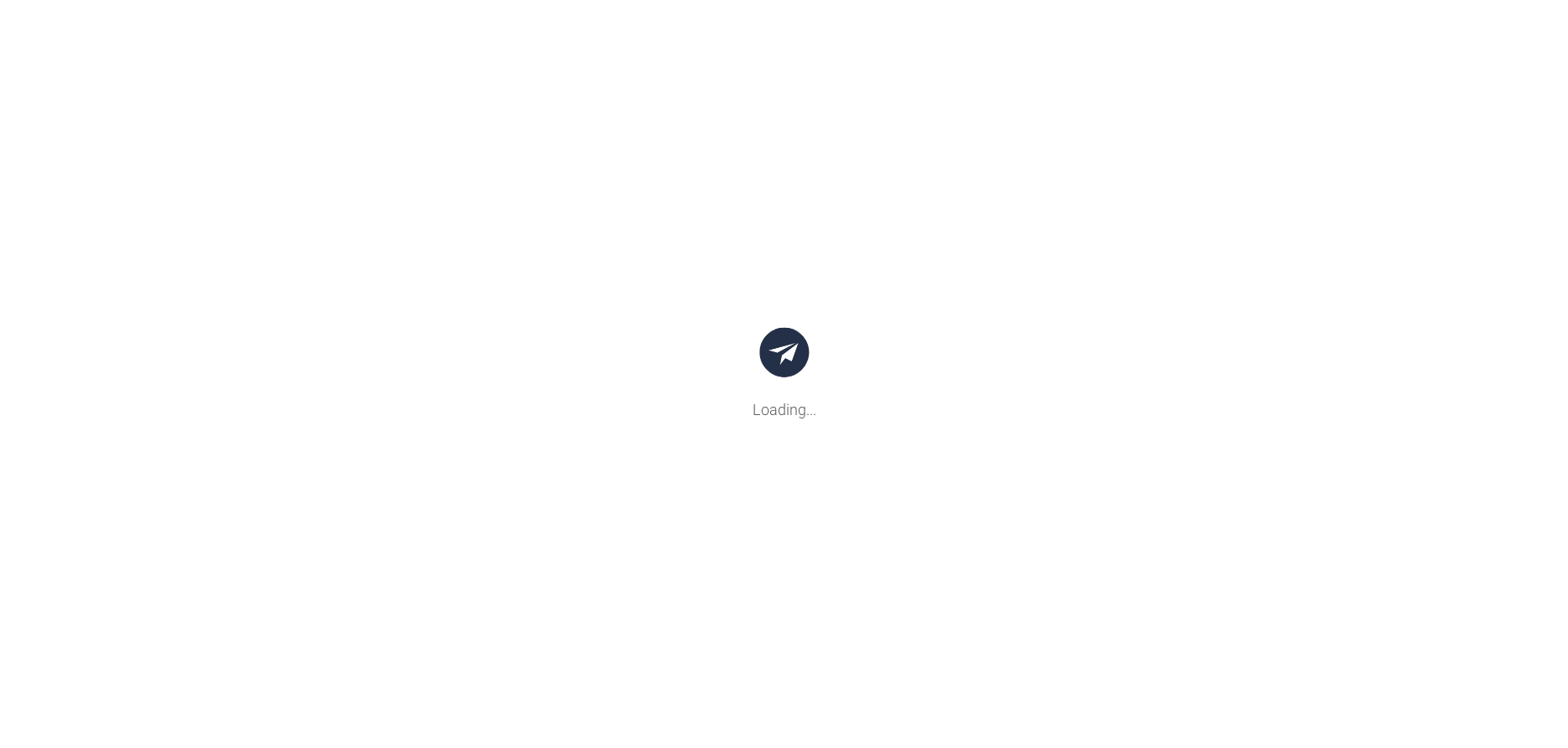 scroll, scrollTop: 0, scrollLeft: 0, axis: both 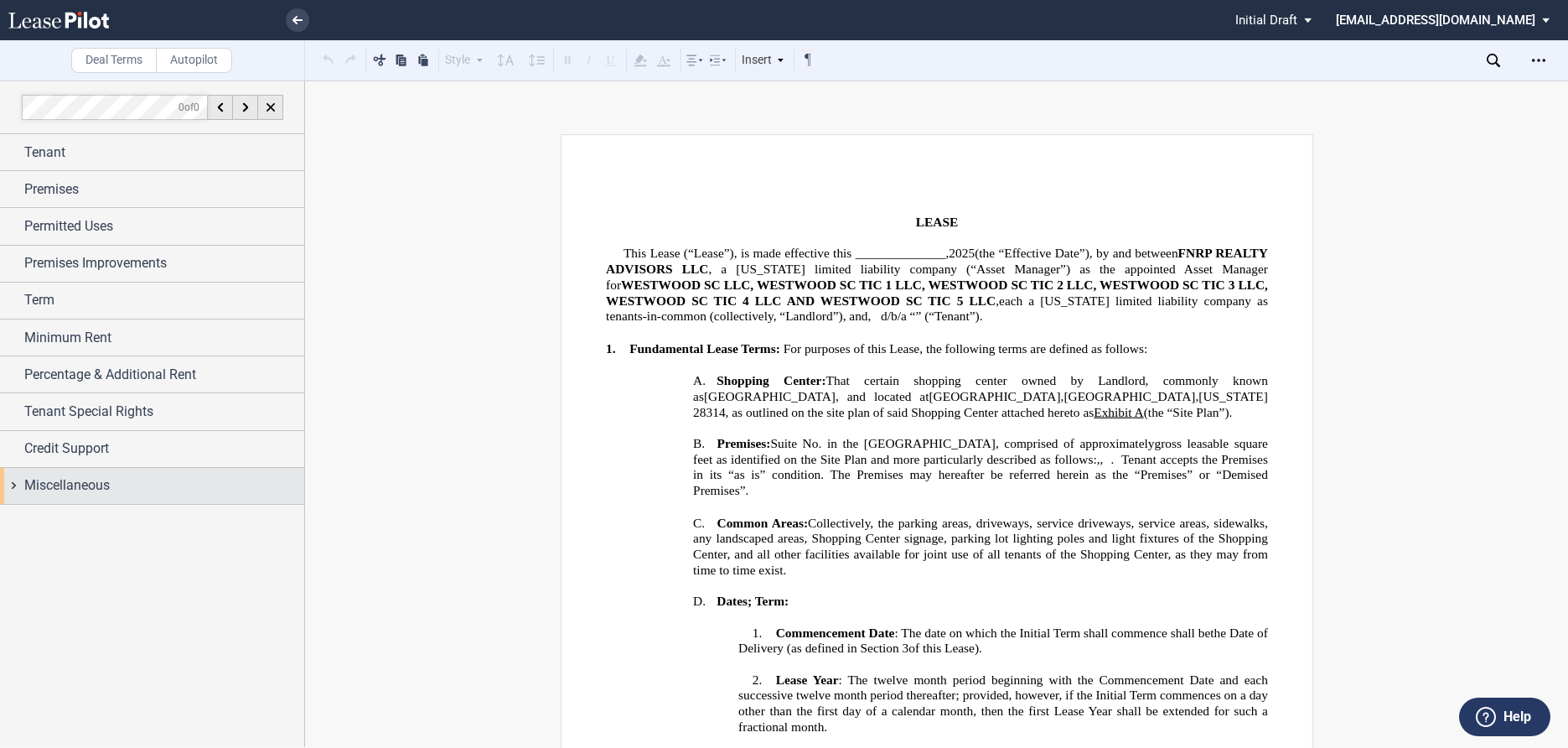 click on "Miscellaneous" at bounding box center [67, 486] 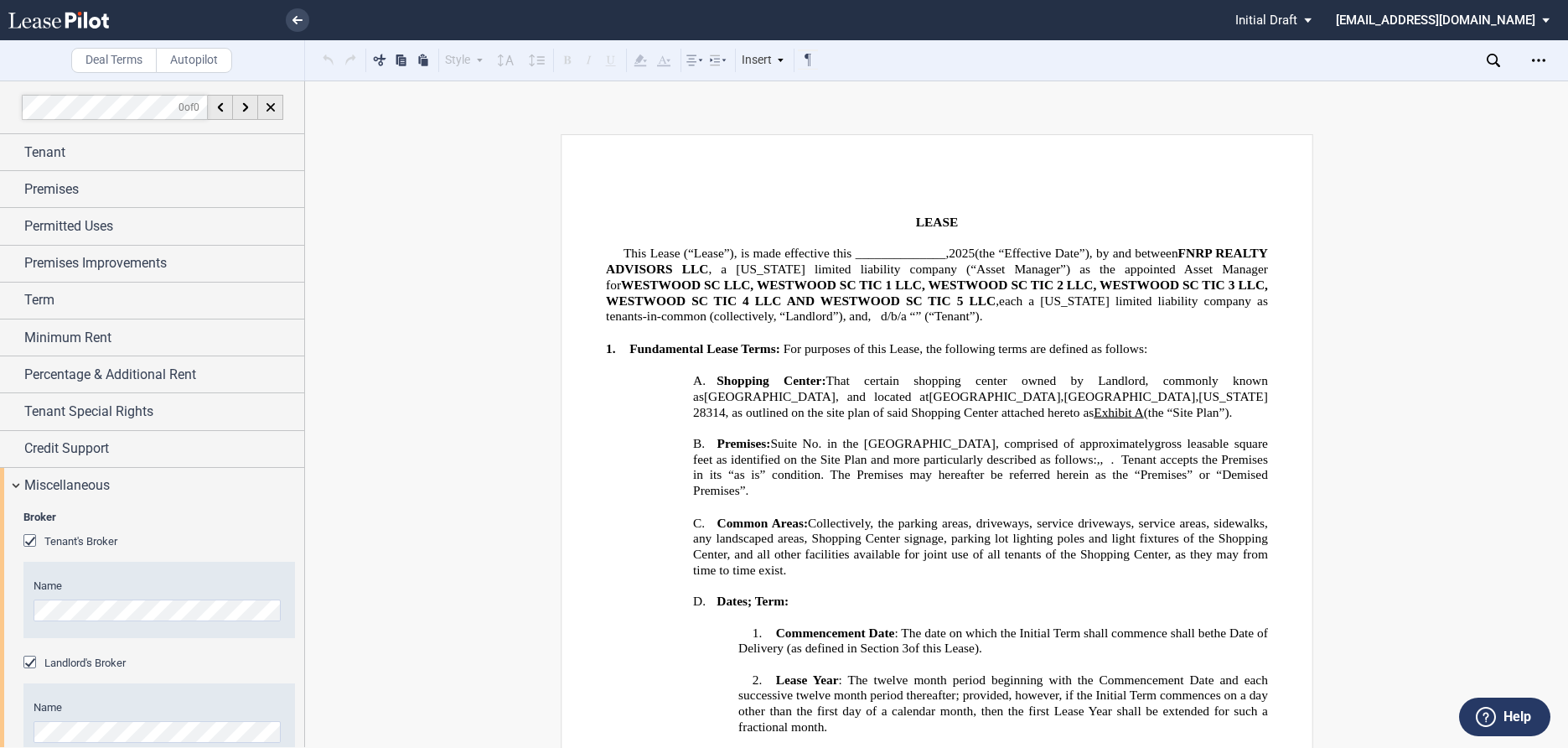 scroll, scrollTop: 40, scrollLeft: 0, axis: vertical 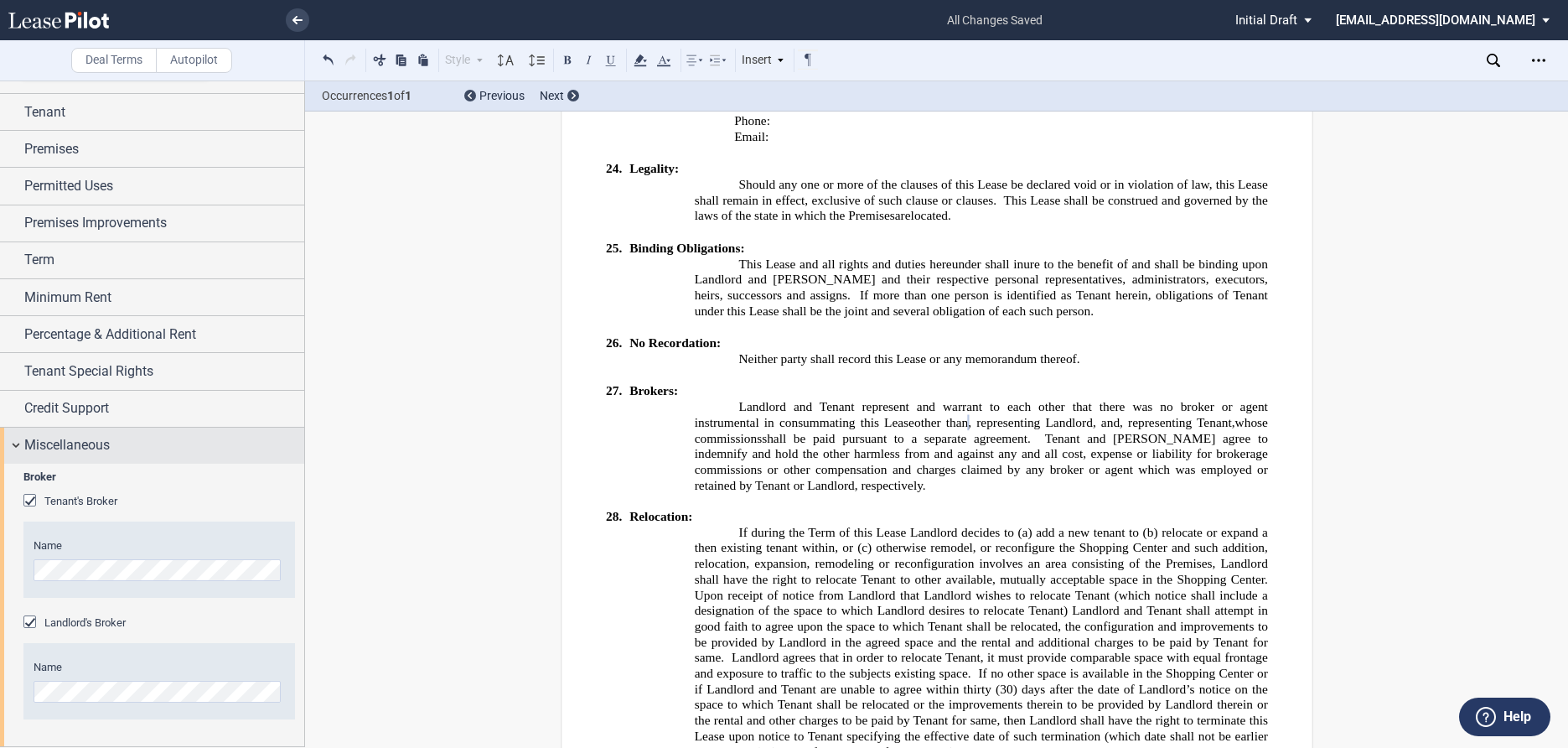 click on "Miscellaneous" at bounding box center (152, 445) 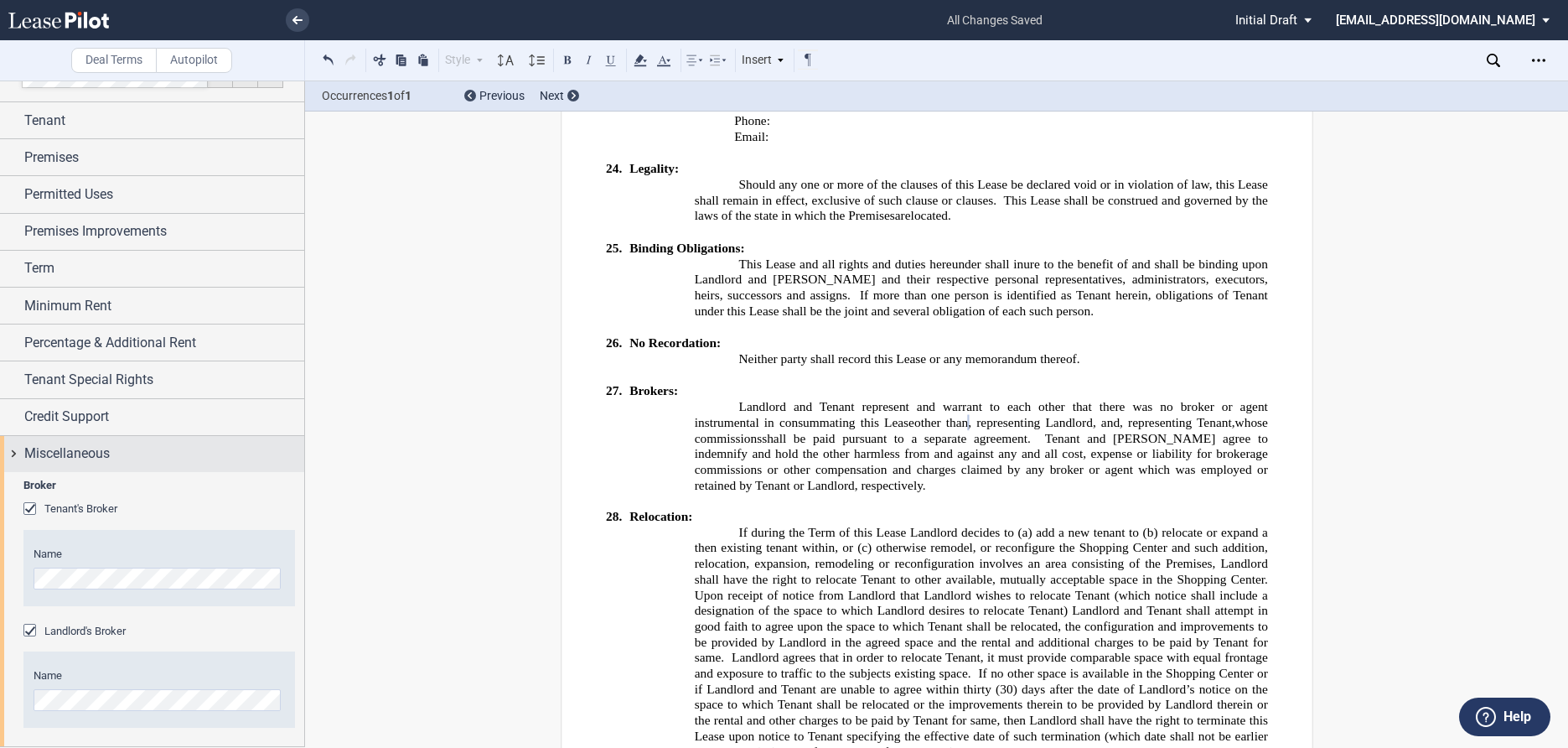 scroll, scrollTop: 0, scrollLeft: 0, axis: both 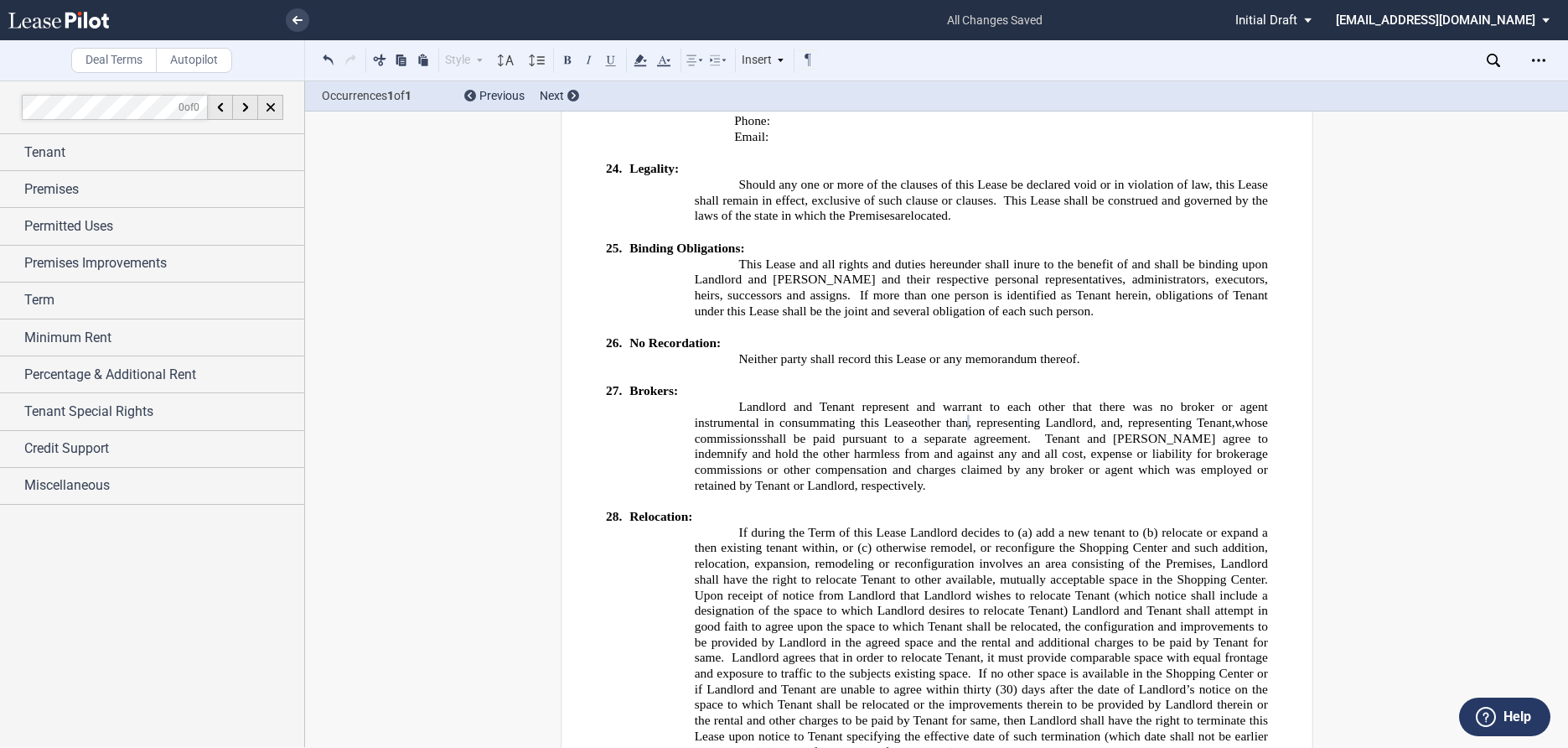 click on "Upon receipt of notice from Landlord that Landlord wishes to relocate Tenant (which notice shall include a designation of the space to which Landlord desires to relocate Tenant) Landlord and Tenant shall attempt in good faith to agree upon the space to which Tenant shall be relocated, the configuration and improvements to be provided by Landlord in the agreed space and the rental and additional charges to be paid by Tenant for same." 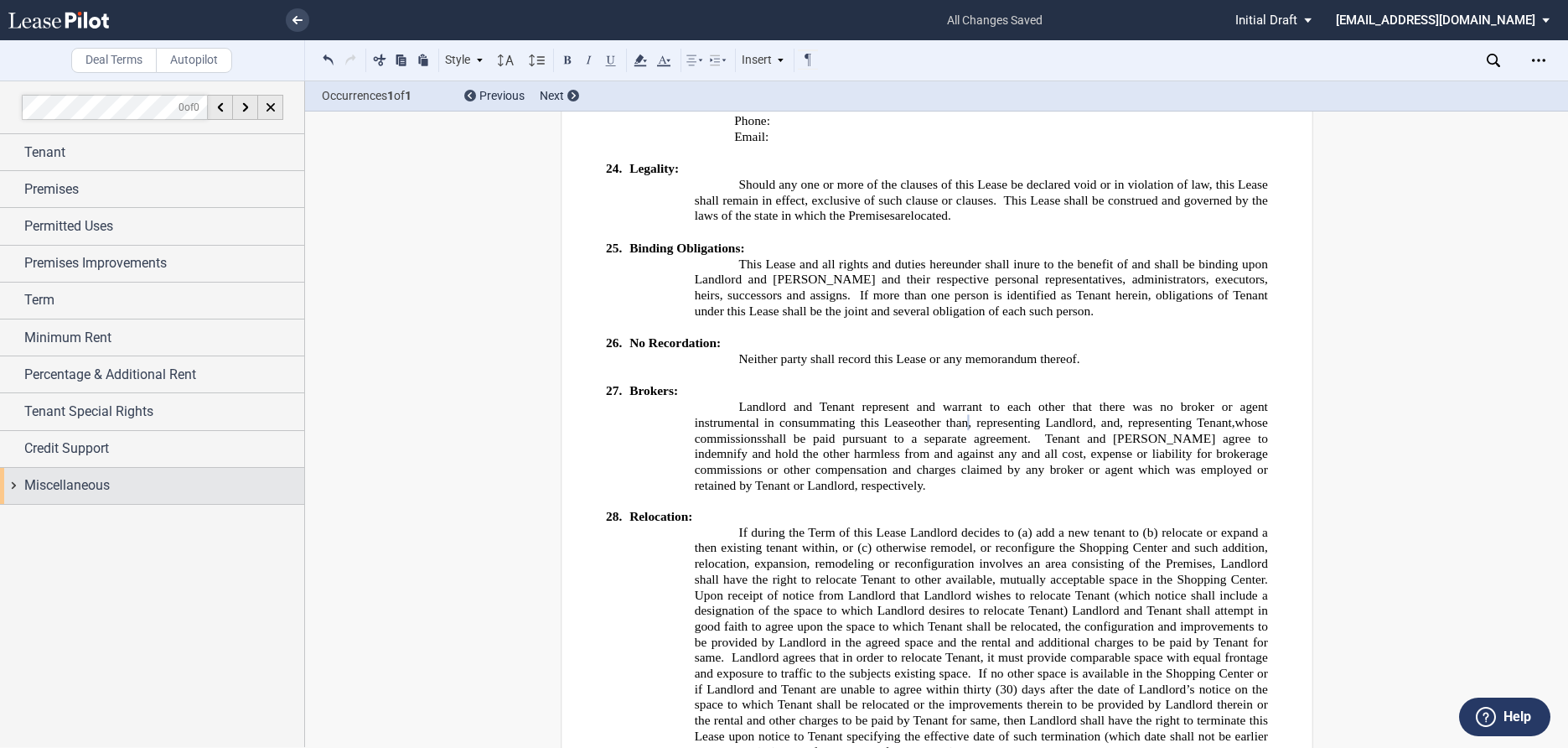 click on "Miscellaneous" at bounding box center (67, 486) 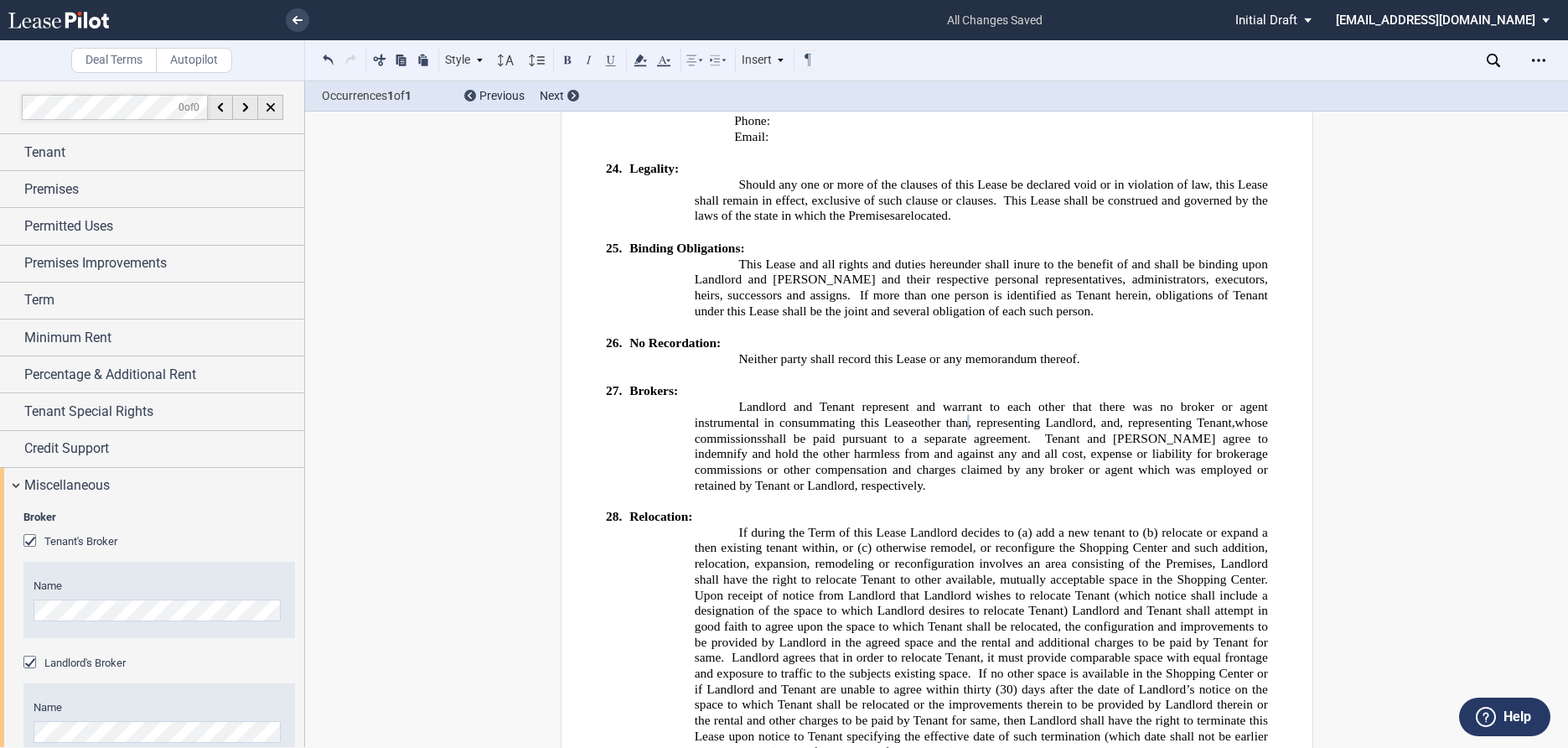 scroll, scrollTop: 40, scrollLeft: 0, axis: vertical 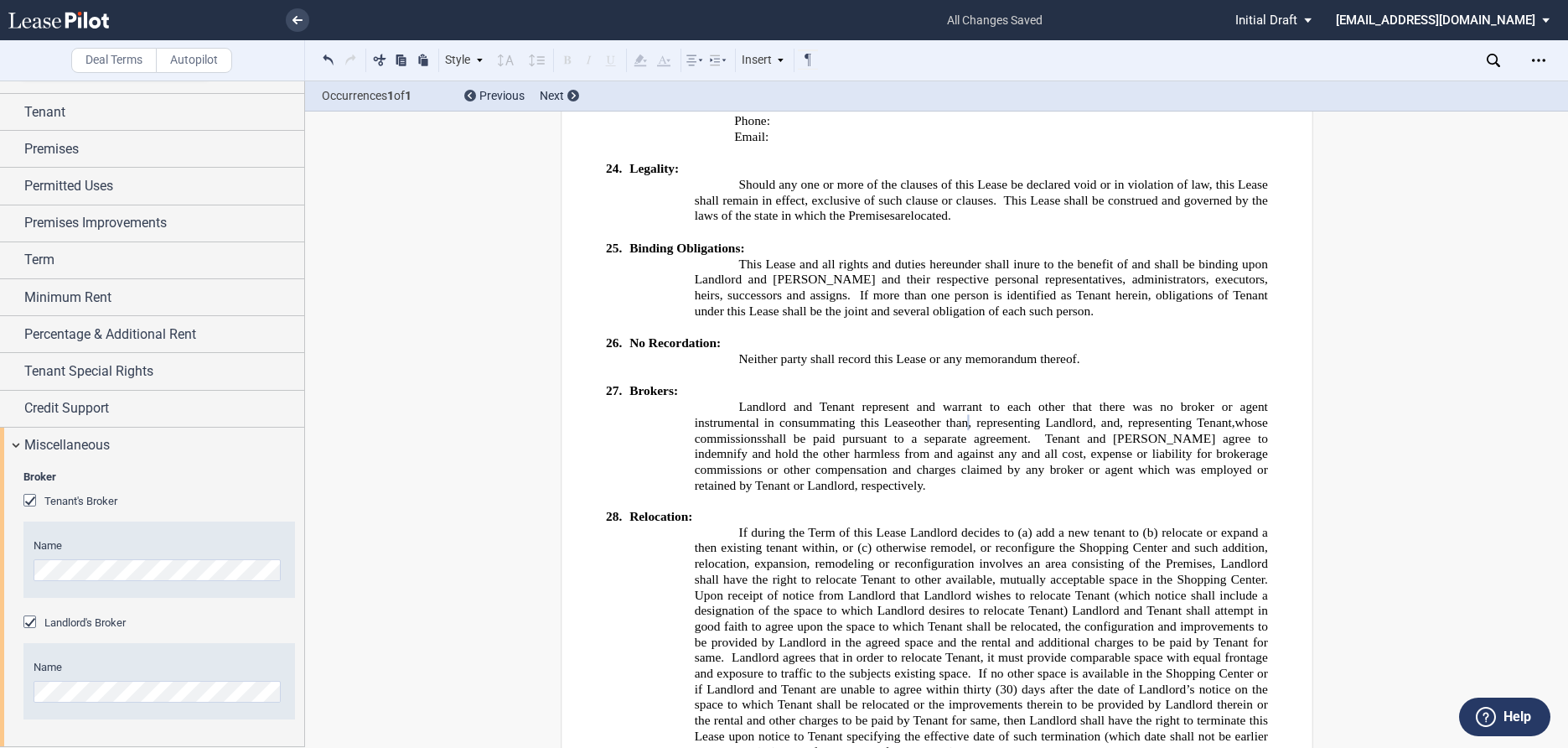 click on "Broker
Tenant's Broker
Name
Landlord's Broker
Name" at bounding box center (152, 605) 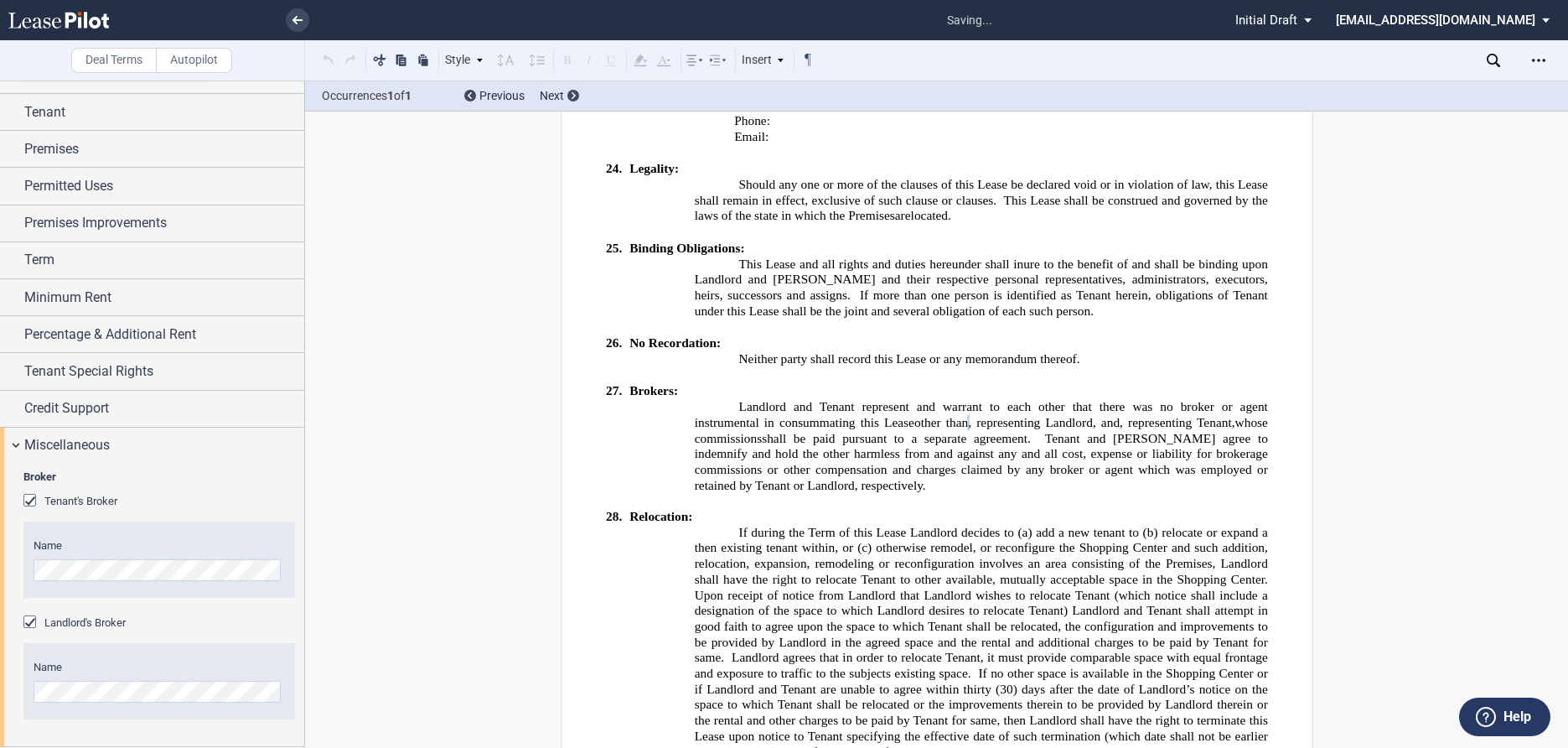 scroll, scrollTop: 0, scrollLeft: 0, axis: both 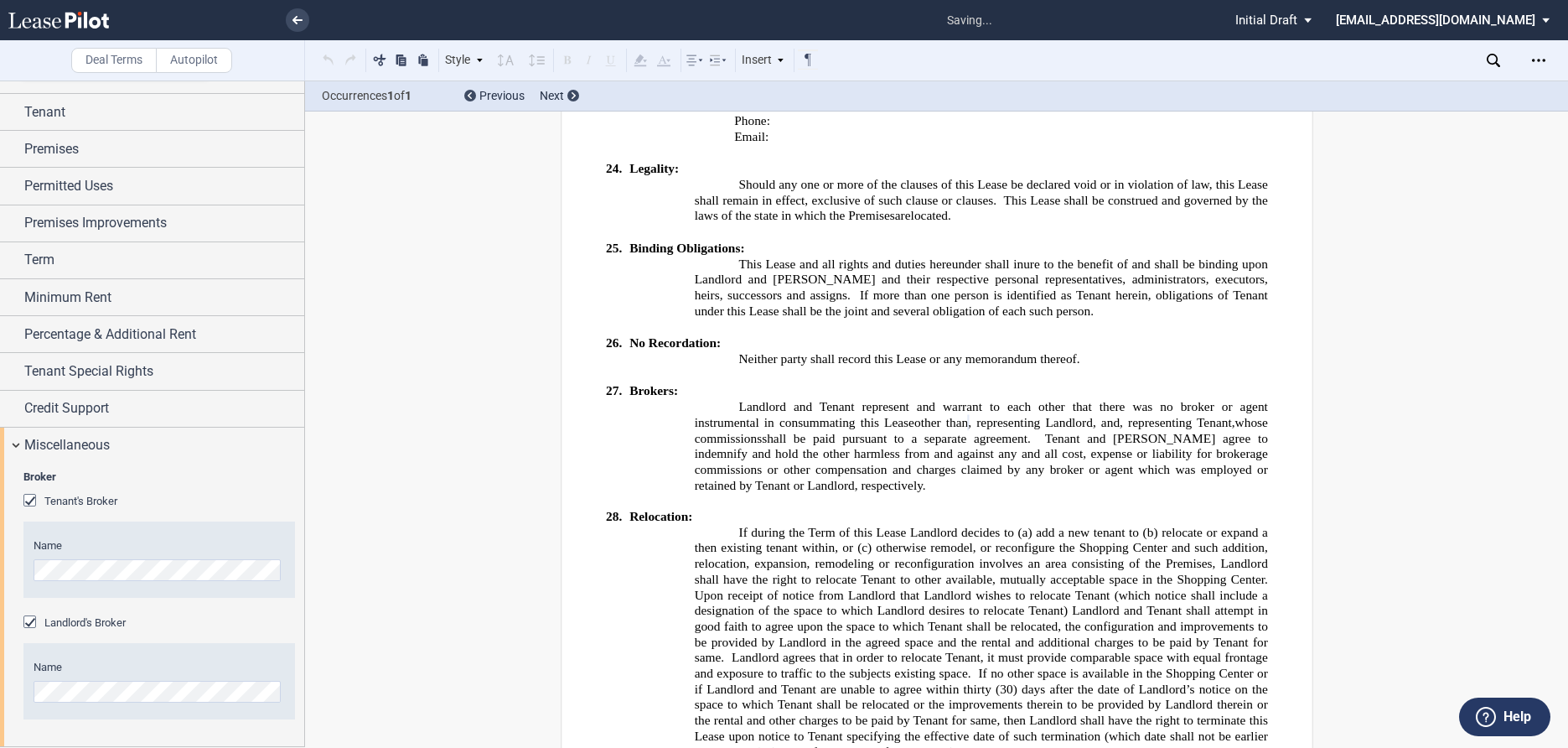 click on ".bocls-1{fill:#26354a;fill-rule:evenodd}
Loading...
×
saving...
Pending...
Pending...
Initial Draft
Initial Draft
In Negotiation
Final Draft
[EMAIL_ADDRESS][DOMAIN_NAME]
Change Password
2-Factor Authentication
Form Management
Building Management
User Management
Sign Out
Deal Terms
Autopilot
Style
1. Section
A. Subsection 1
A. Subsection 2
1. Subsection 3
(i) Subsection 4
(a) Subsection 5
(a) Subsection 6
Normal
Normal
8pt
9pt
10pt
10.5pt
11pt
12pt
14pt
16pt" at bounding box center (784, 374) 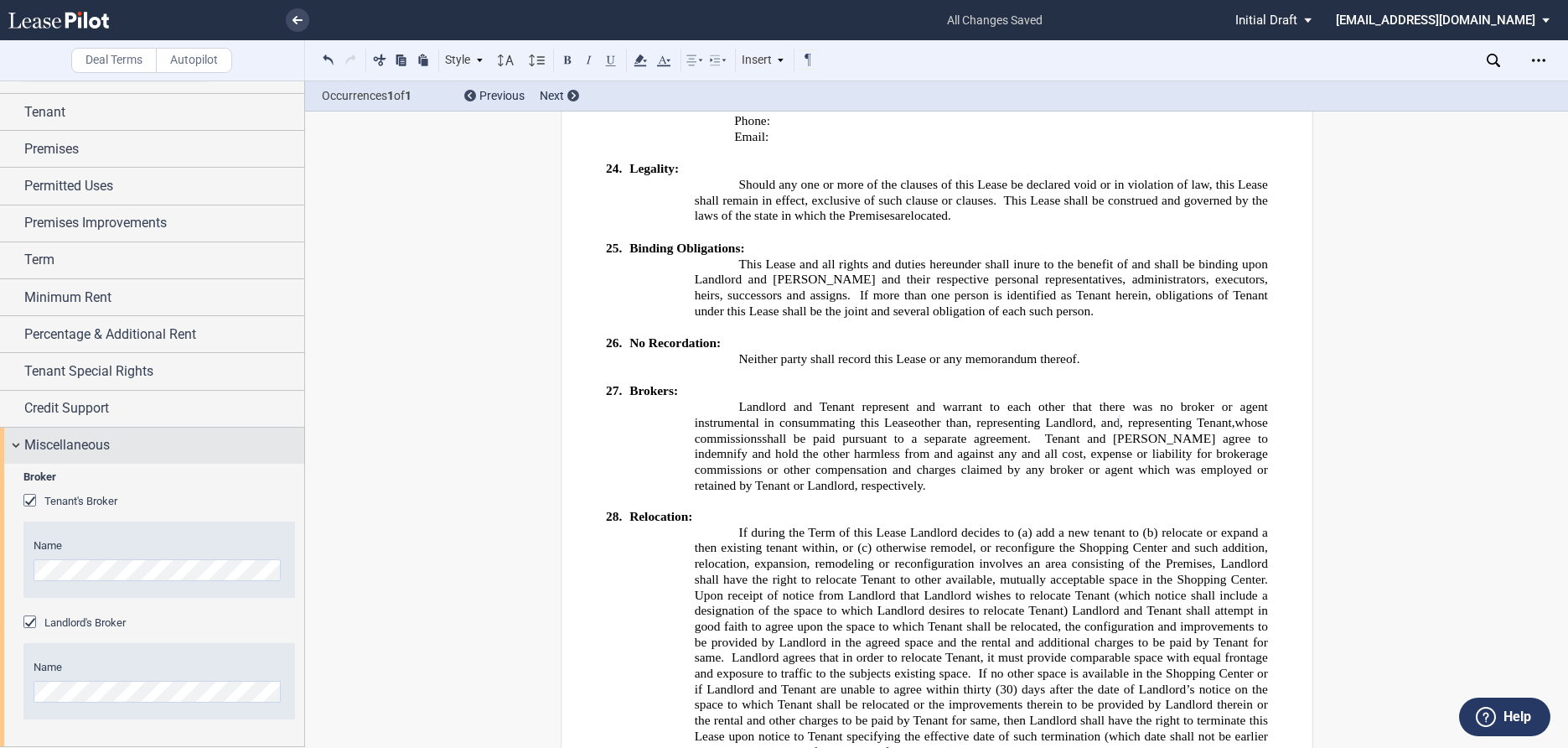 click on "Miscellaneous" at bounding box center [152, 445] 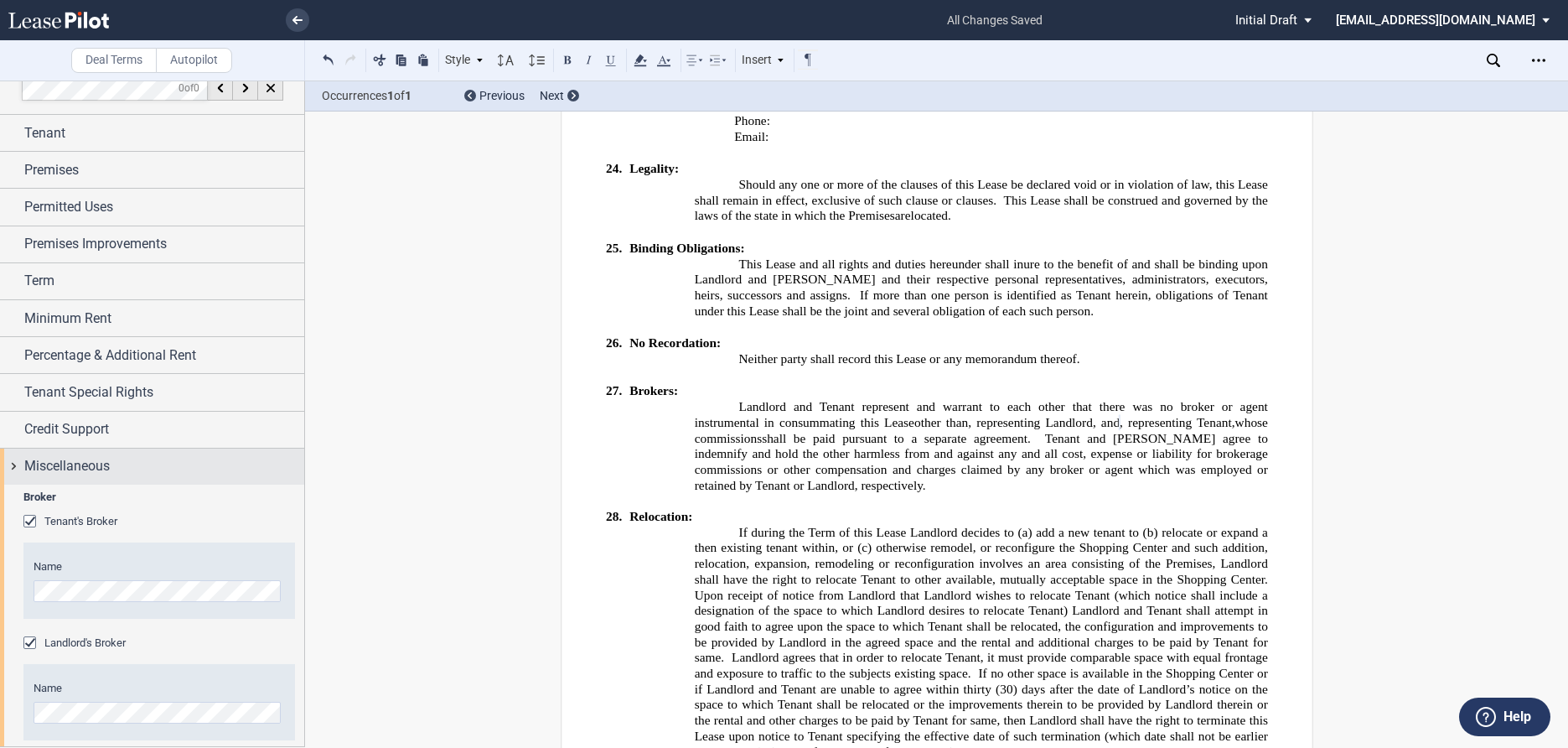 scroll, scrollTop: 0, scrollLeft: 0, axis: both 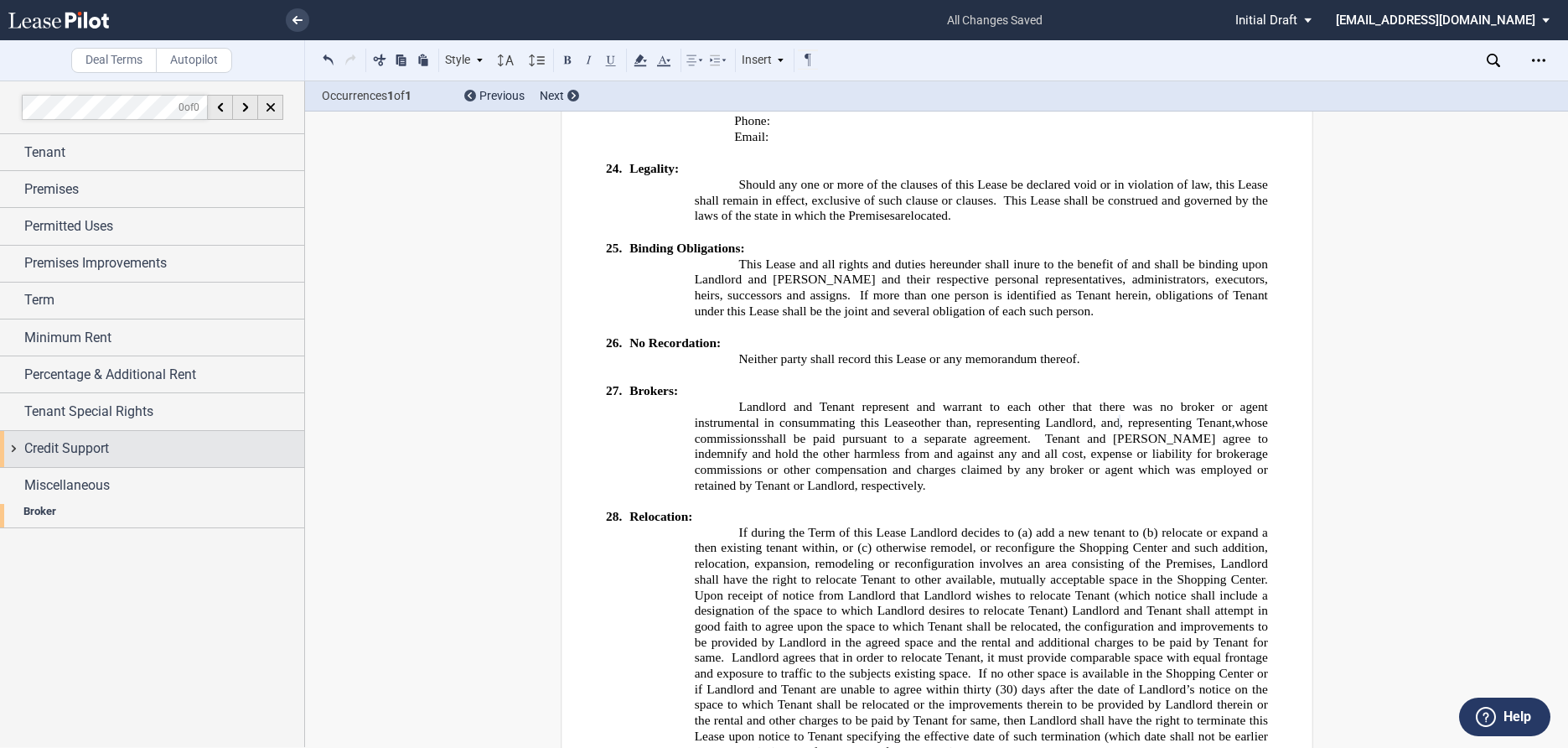 click on "Credit Support" at bounding box center (152, 449) 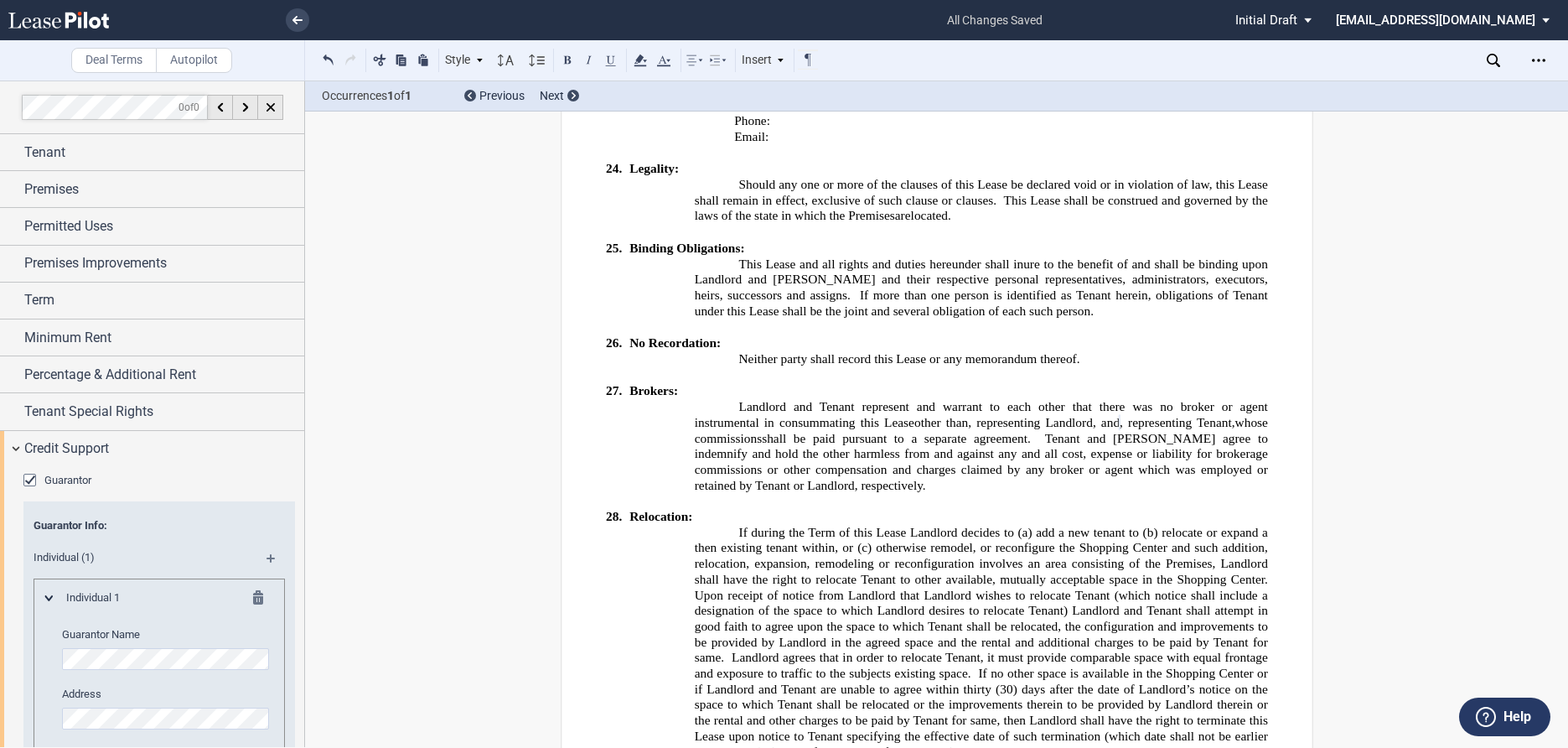 click on "﻿
LEASE
﻿
This Lease (“Lease”), is made effective this ______________,  2025  (the “Effective Date”), by and between  FNRP REALTY ADVISORS LLC , a [US_STATE] limited liability company (“Asset Manager”) as the appointed Asset Manager for  WESTWOOD SC LLC, WESTWOOD SC TIC 1 LLC, WESTWOOD SC TIC 2 LLC, WESTWOOD SC TIC 3 LLC, WESTWOOD SC TIC 4 LLC AND WESTWOOD SC TIC 5 LLC ,  a   [US_STATE]   limited liability company each a [US_STATE] limited liability company as tenants-in-common   (“Landlord”) (collectively, “Landlord”) , and  ﻿ ﻿ ,   ﻿ ﻿   ﻿ ﻿   ﻿ ﻿  an individual  d/b/a “ ﻿ ﻿ ” (“Tenant”).
﻿
!!SET_LEVEL_0!! !!LEASE_LEVEL_1!!
1.          Fundamental Lease Terms:    For purposes of this Lease, the following terms are defined as follows:
﻿
!!SET_LEVEL_1!! !!LEASE_LEVEL_2!!
A. ,  ," at bounding box center (936, -690) 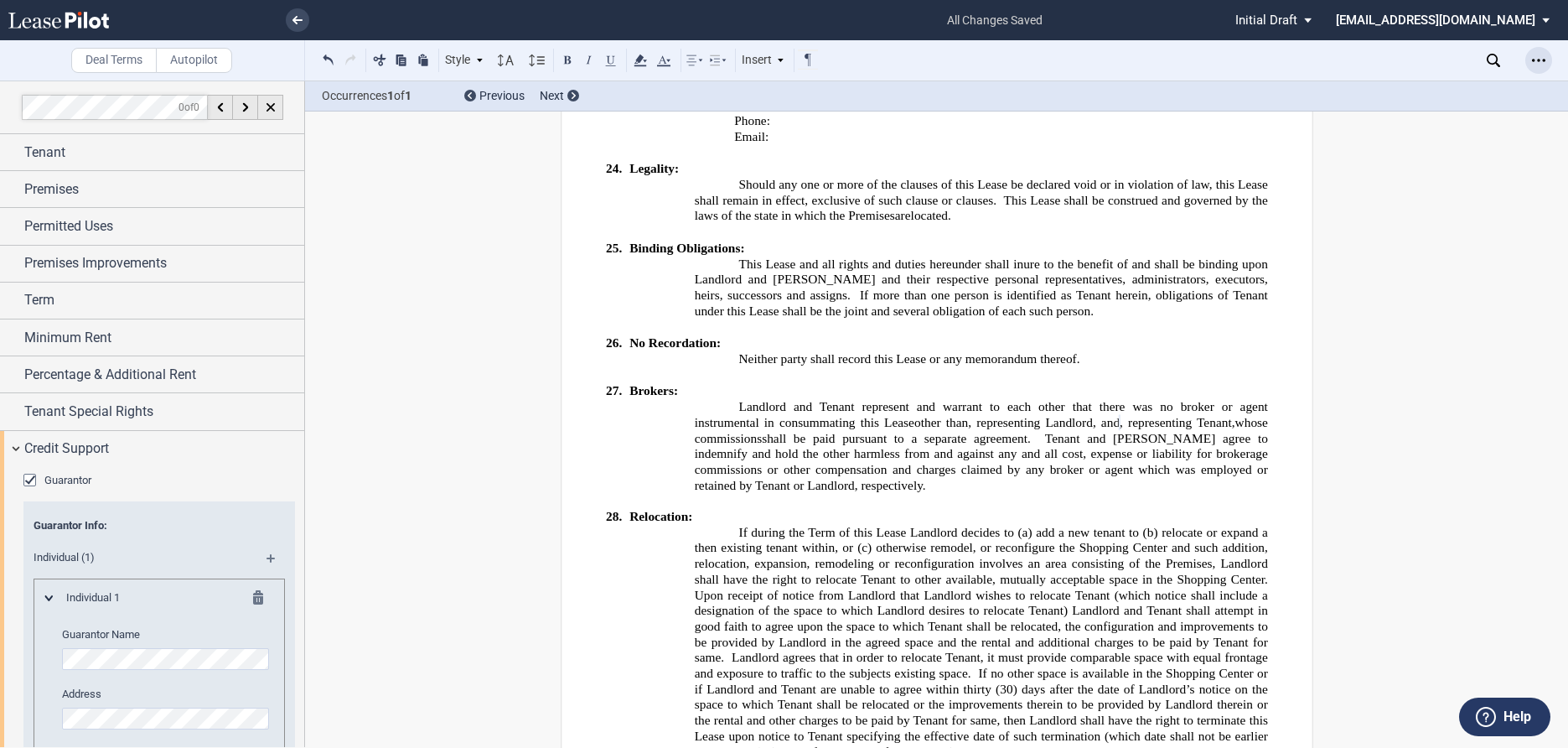 click 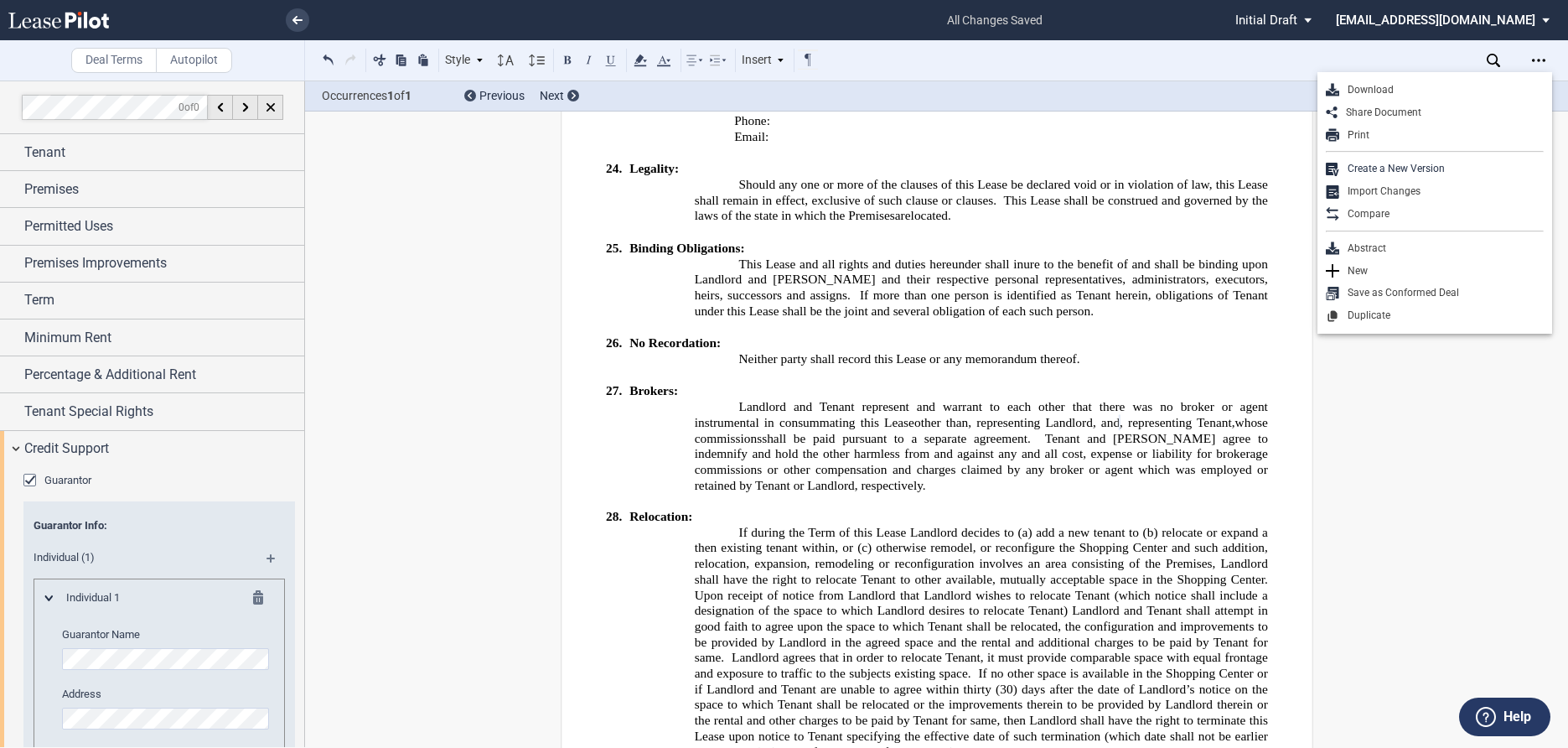 click on "Download
Share Document
Print
Create a New Version
Import Changes
Compare
Abstract
New
Save as Conformed Deal
Duplicate" at bounding box center [1435, 203] 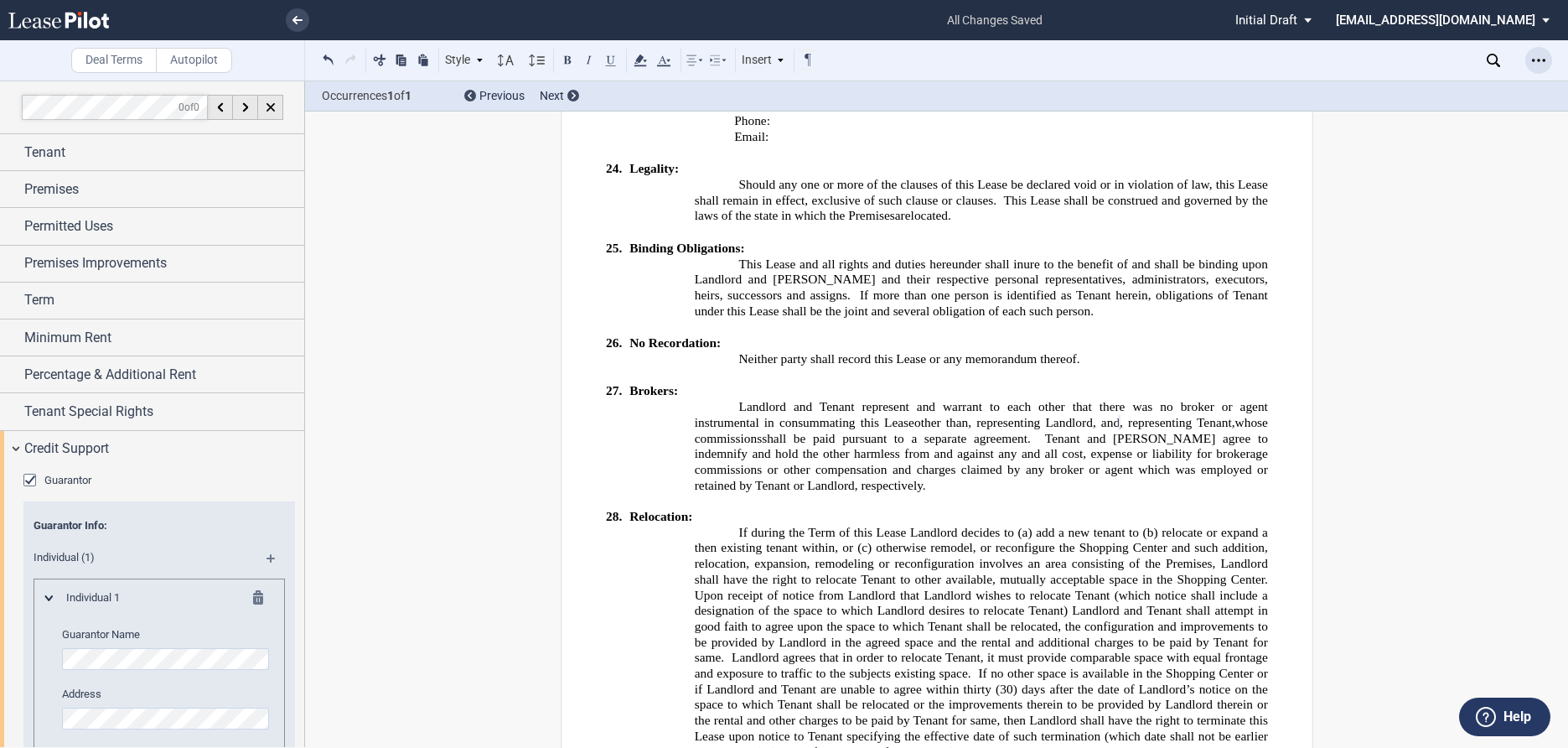 click 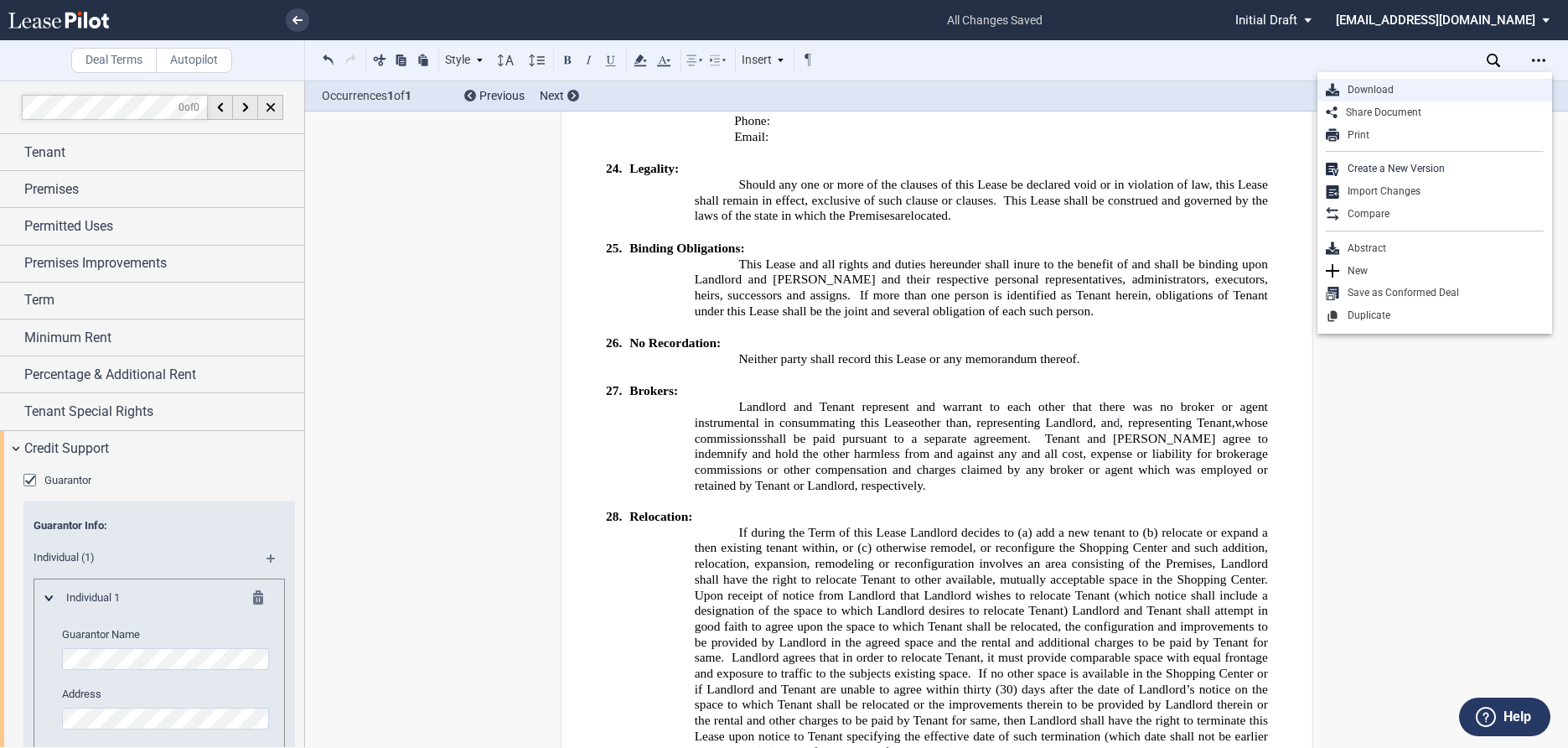click on "Download" at bounding box center [1441, 90] 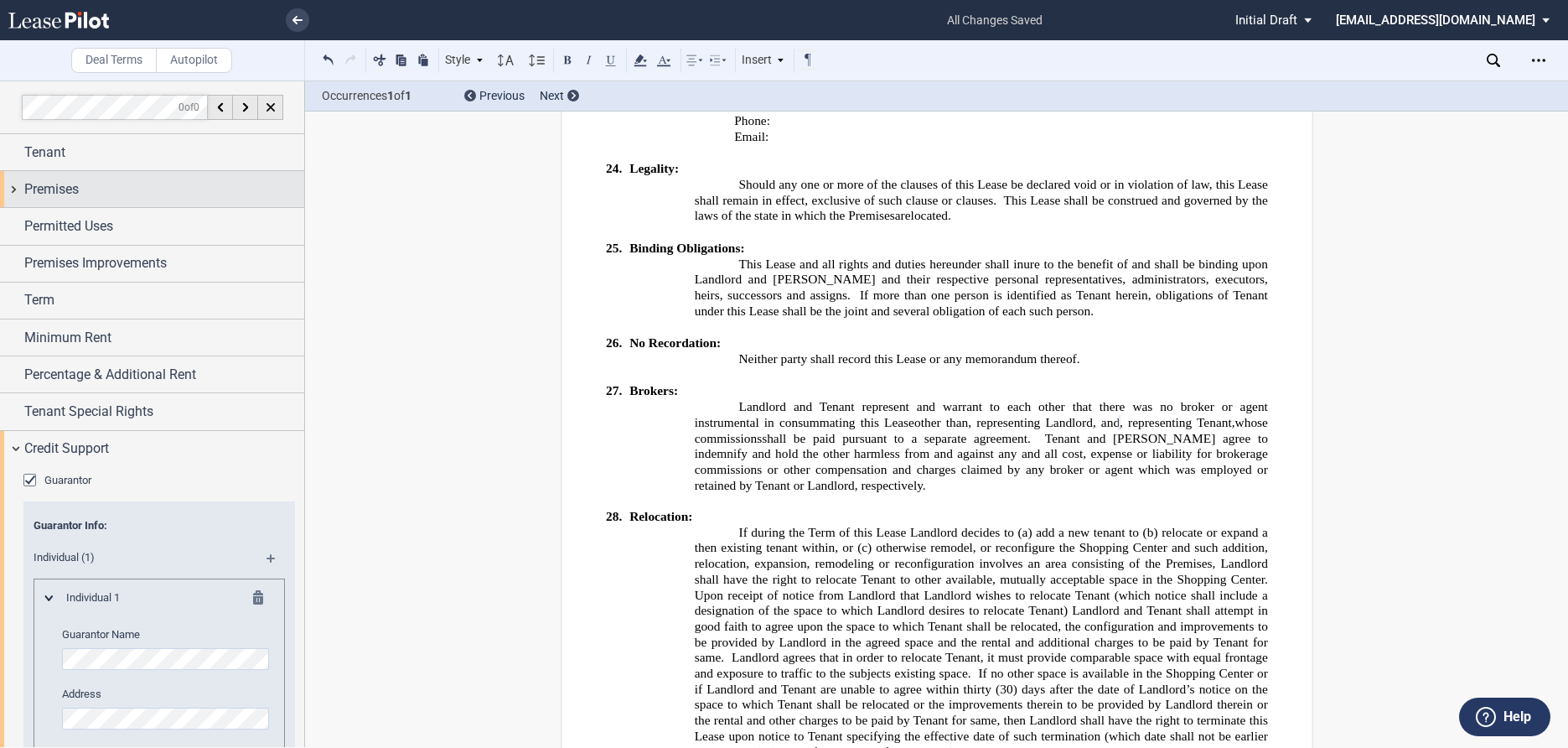 click on "Premises" at bounding box center (51, 190) 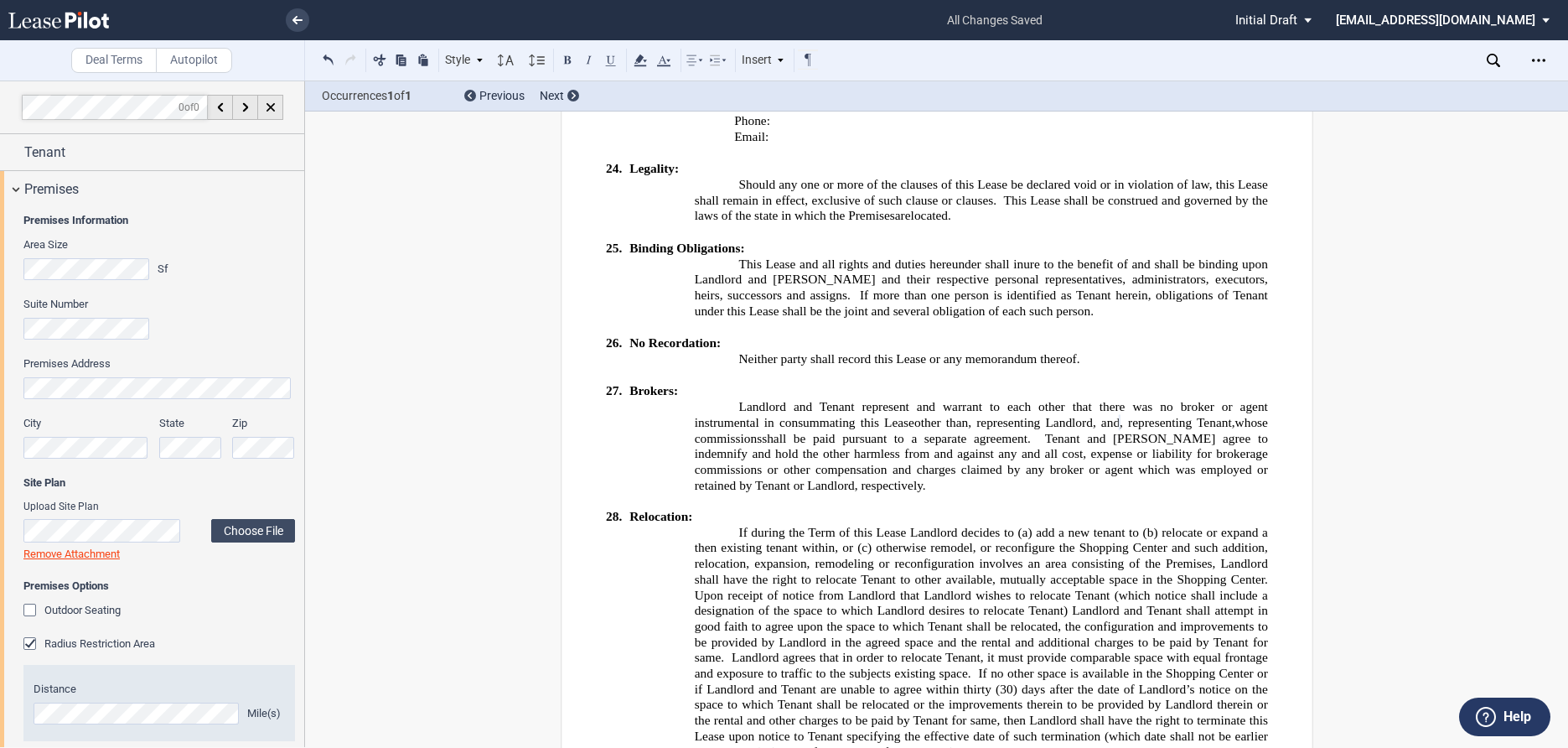 click on "Area Size
Sf" at bounding box center (98, 267) 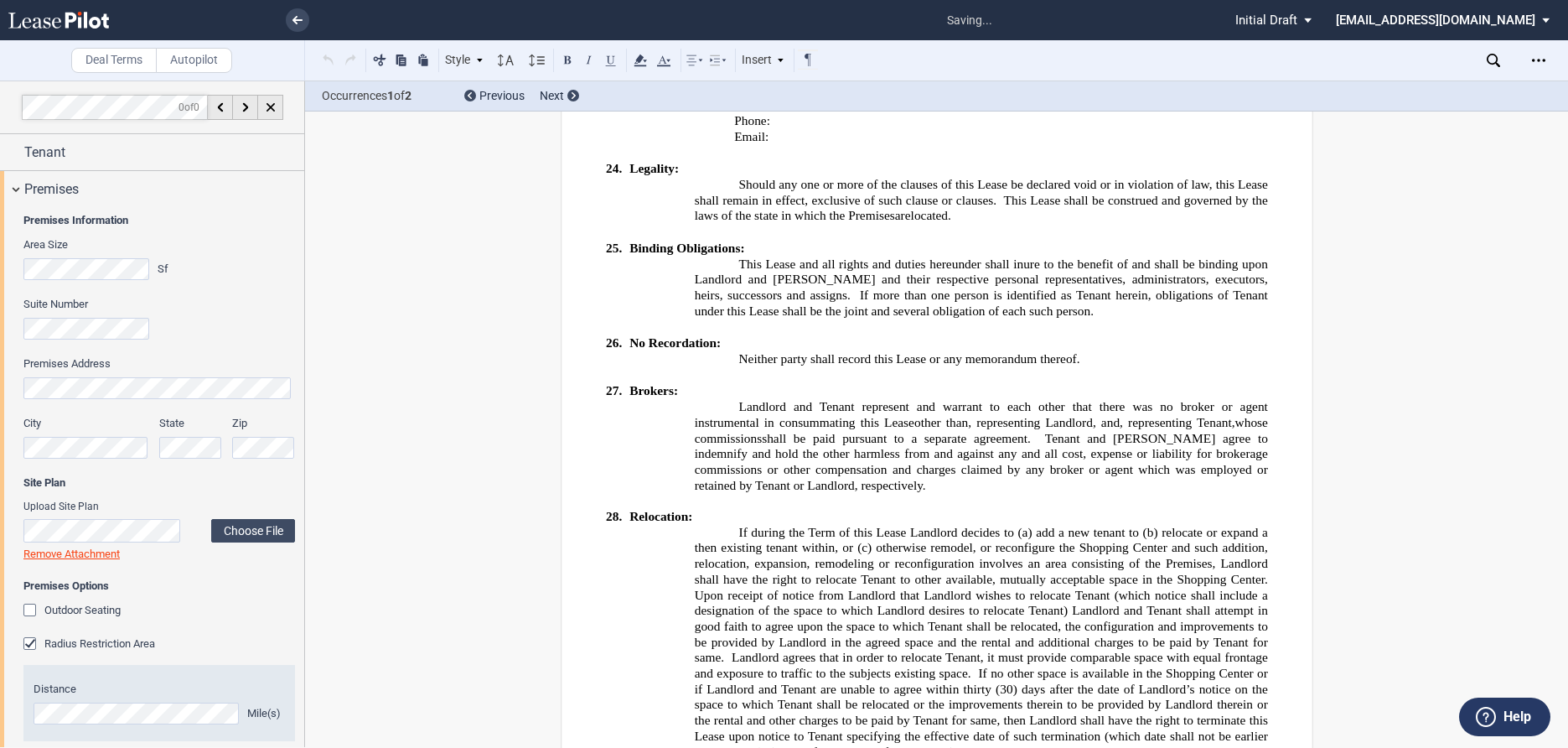 click on "Suite Number" 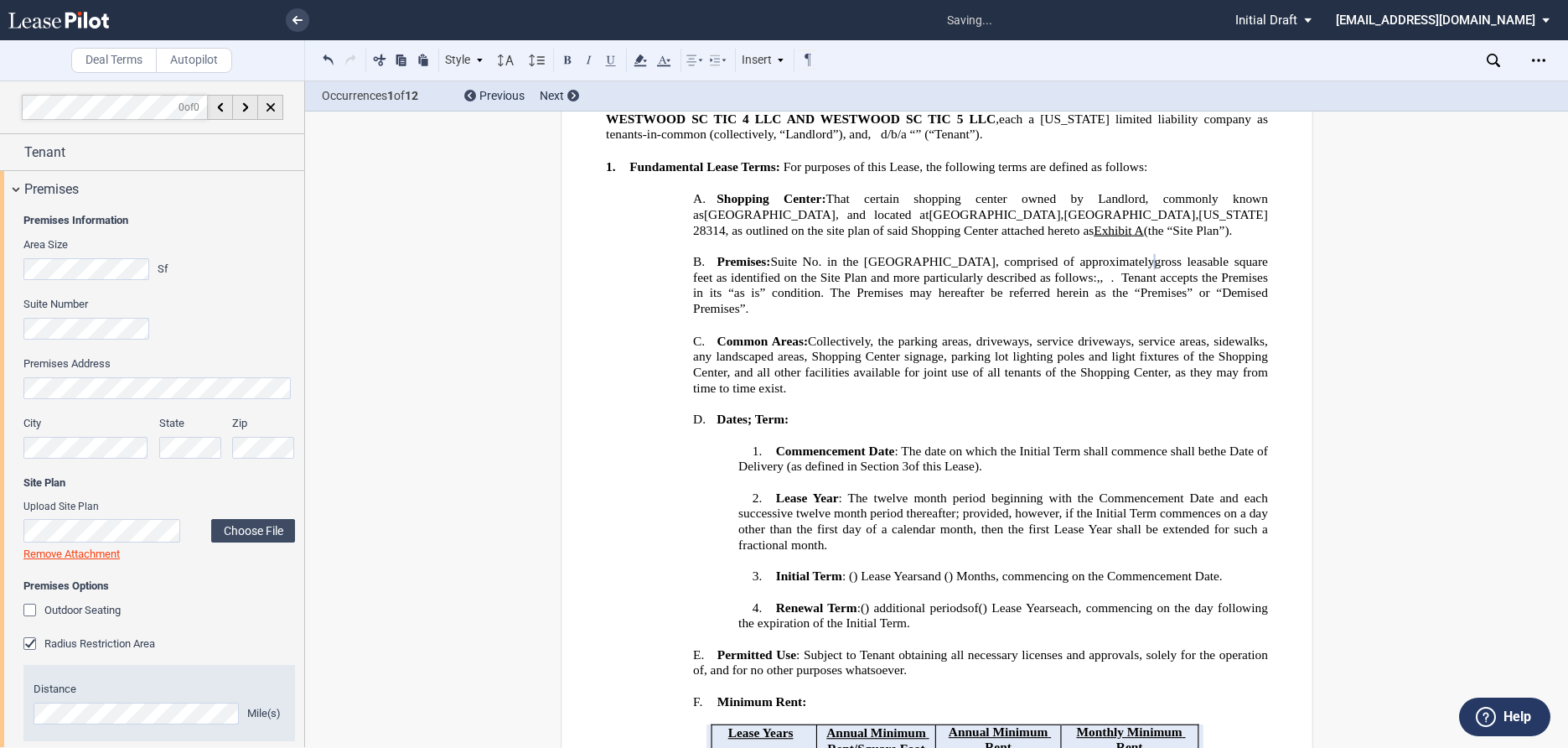 scroll, scrollTop: 517, scrollLeft: 0, axis: vertical 